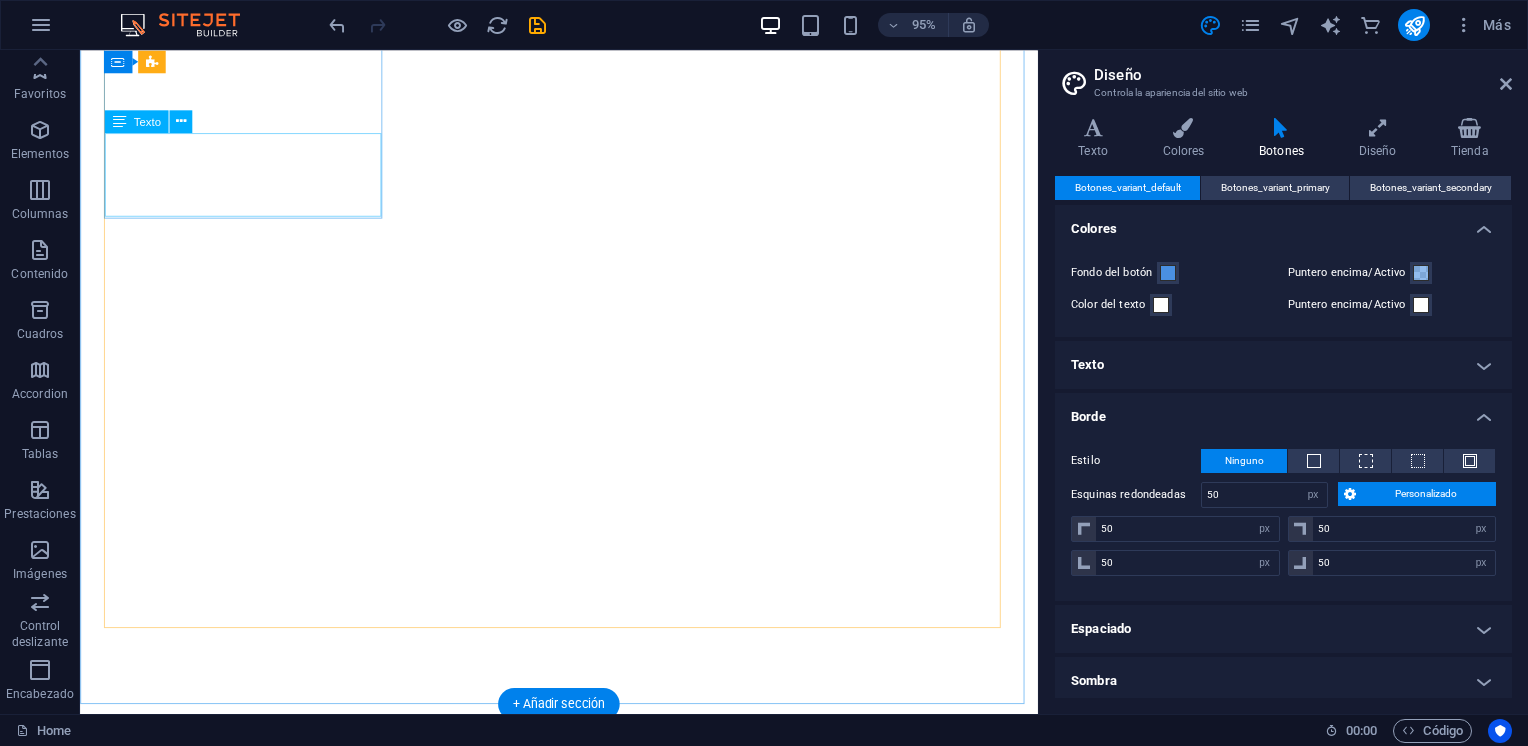 select on "px" 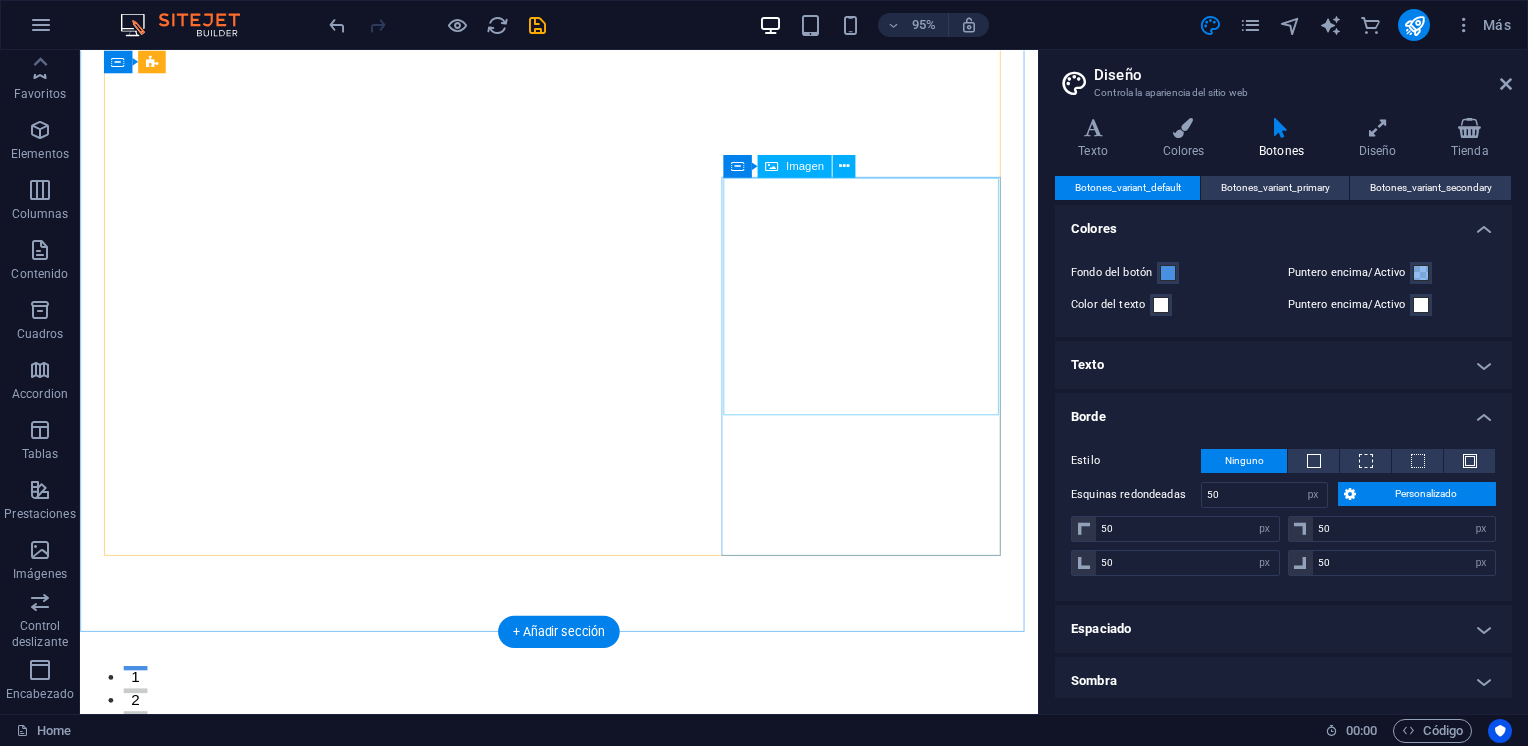 scroll, scrollTop: 295, scrollLeft: 0, axis: vertical 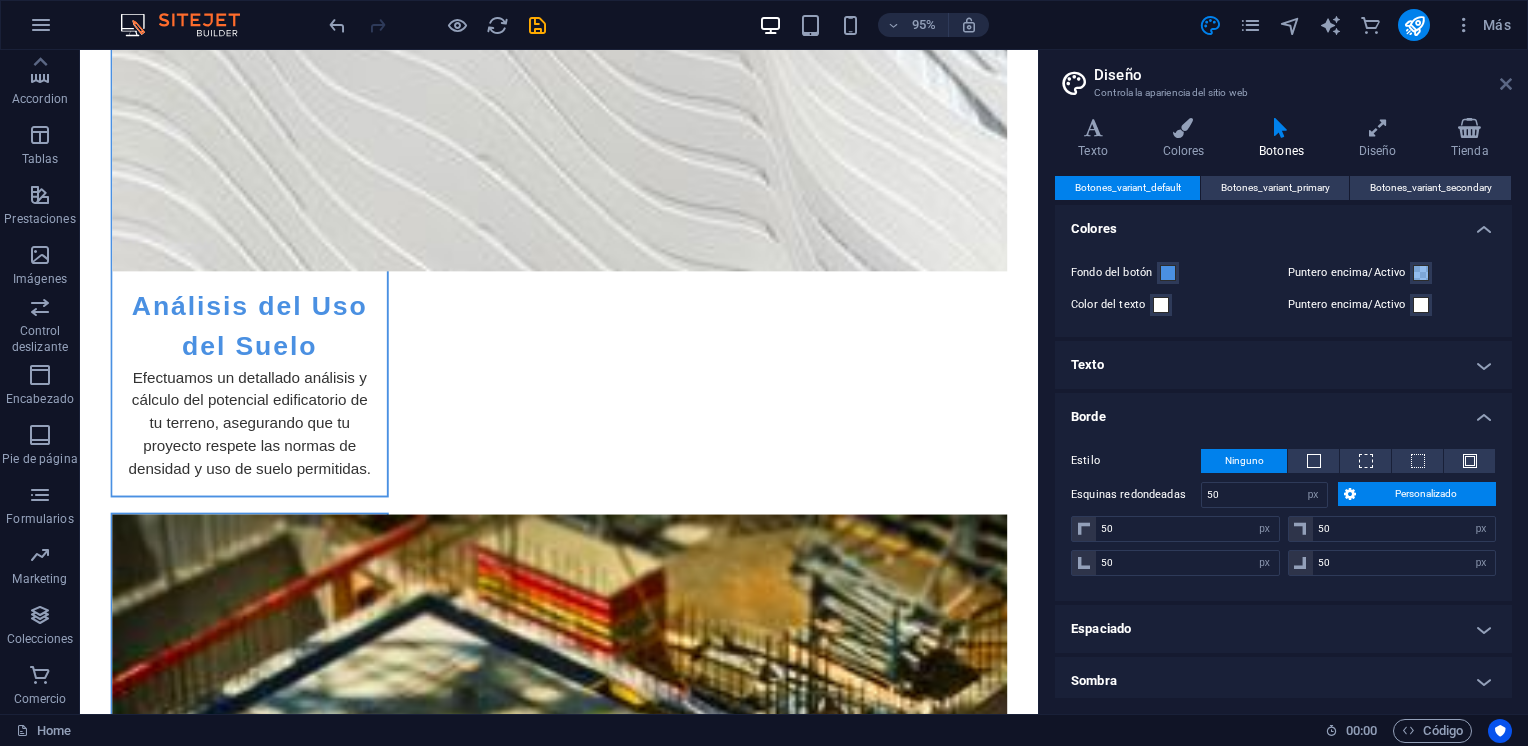 click at bounding box center (1506, 84) 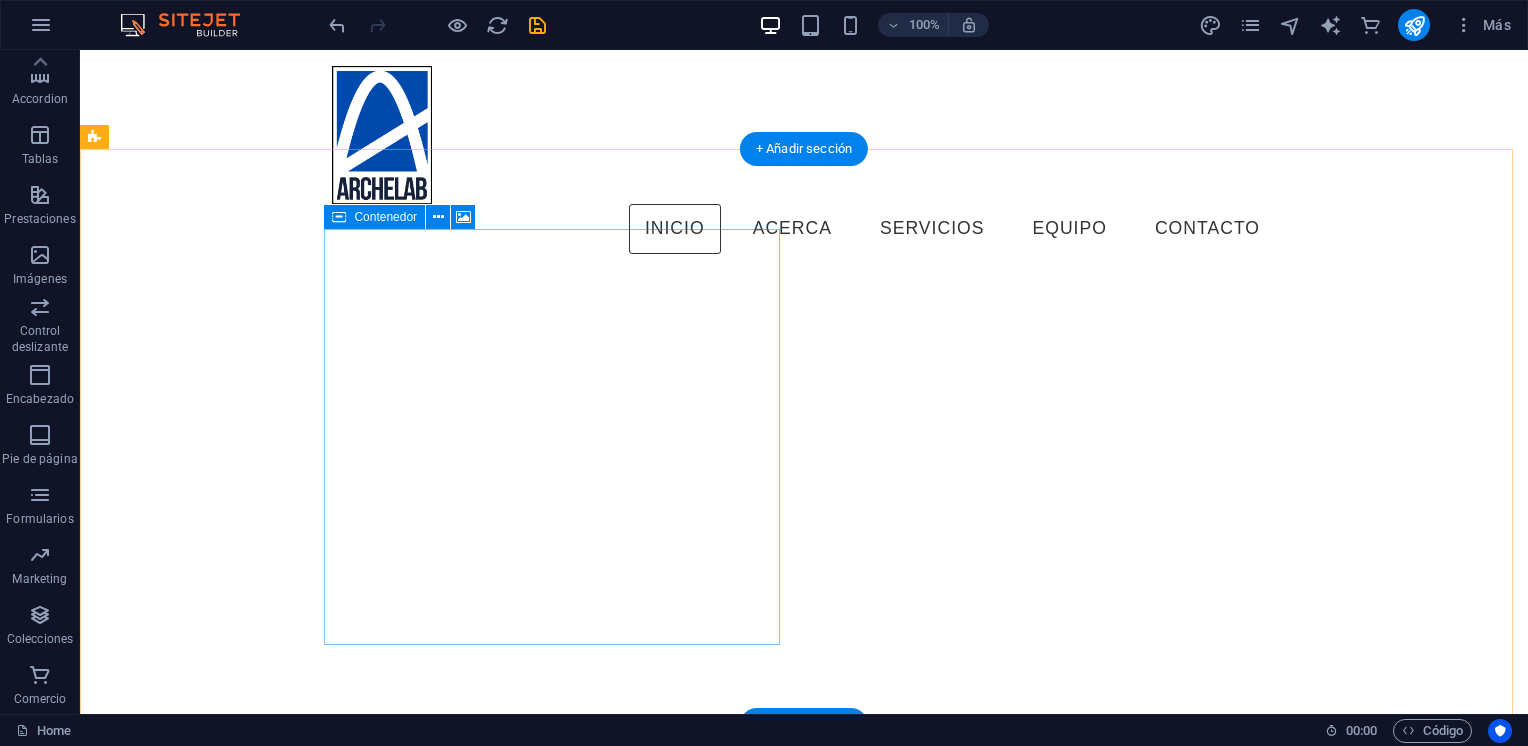 scroll, scrollTop: 0, scrollLeft: 0, axis: both 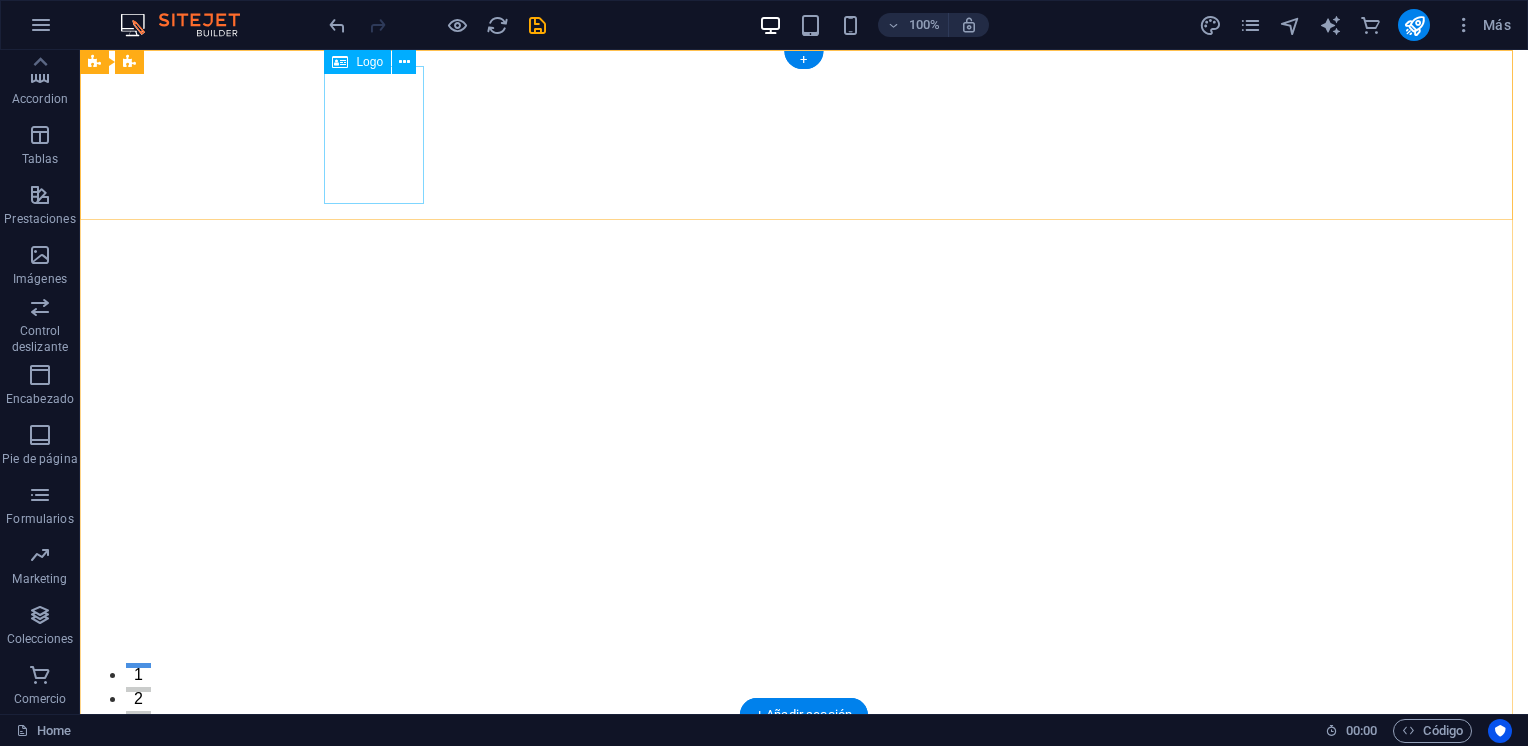 click at bounding box center [804, 800] 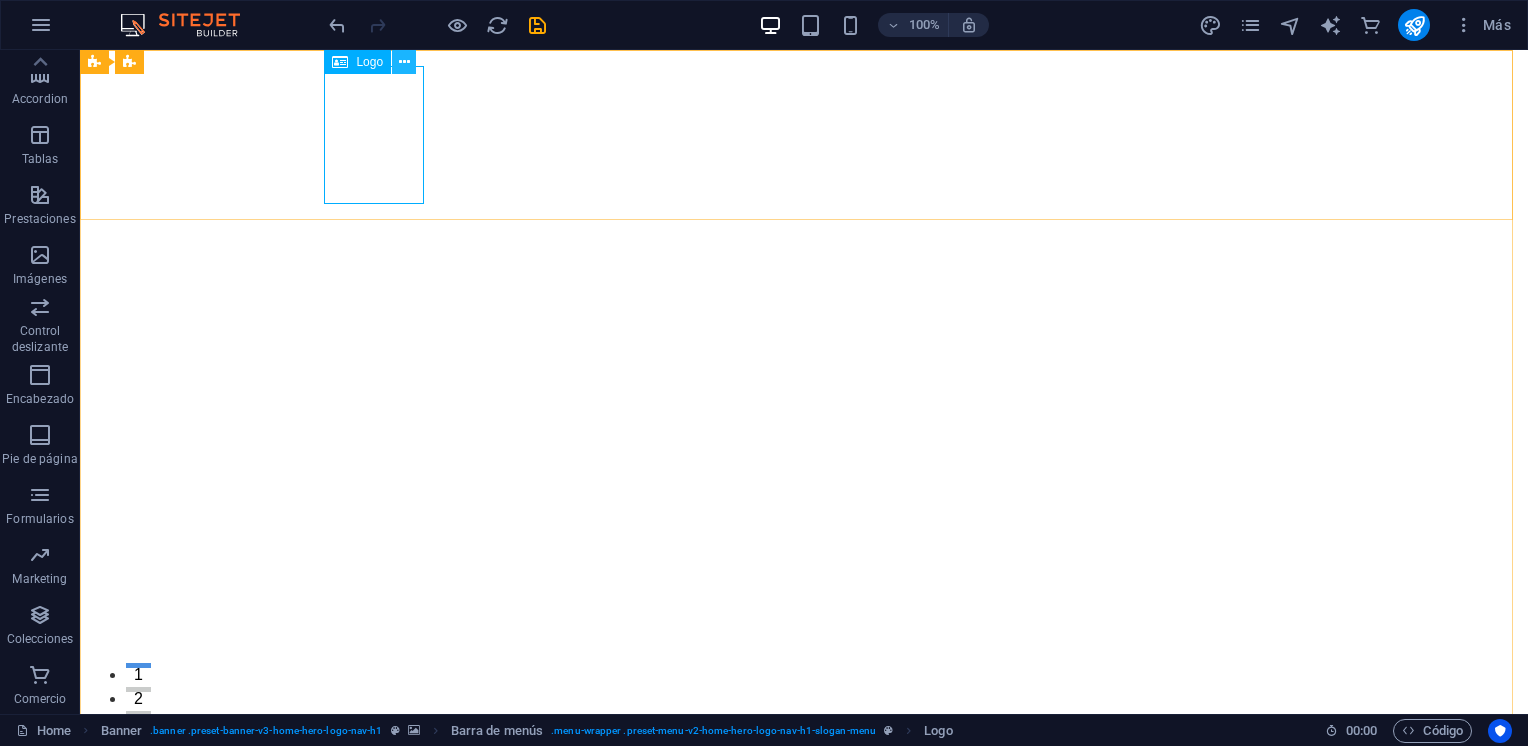 click at bounding box center (404, 62) 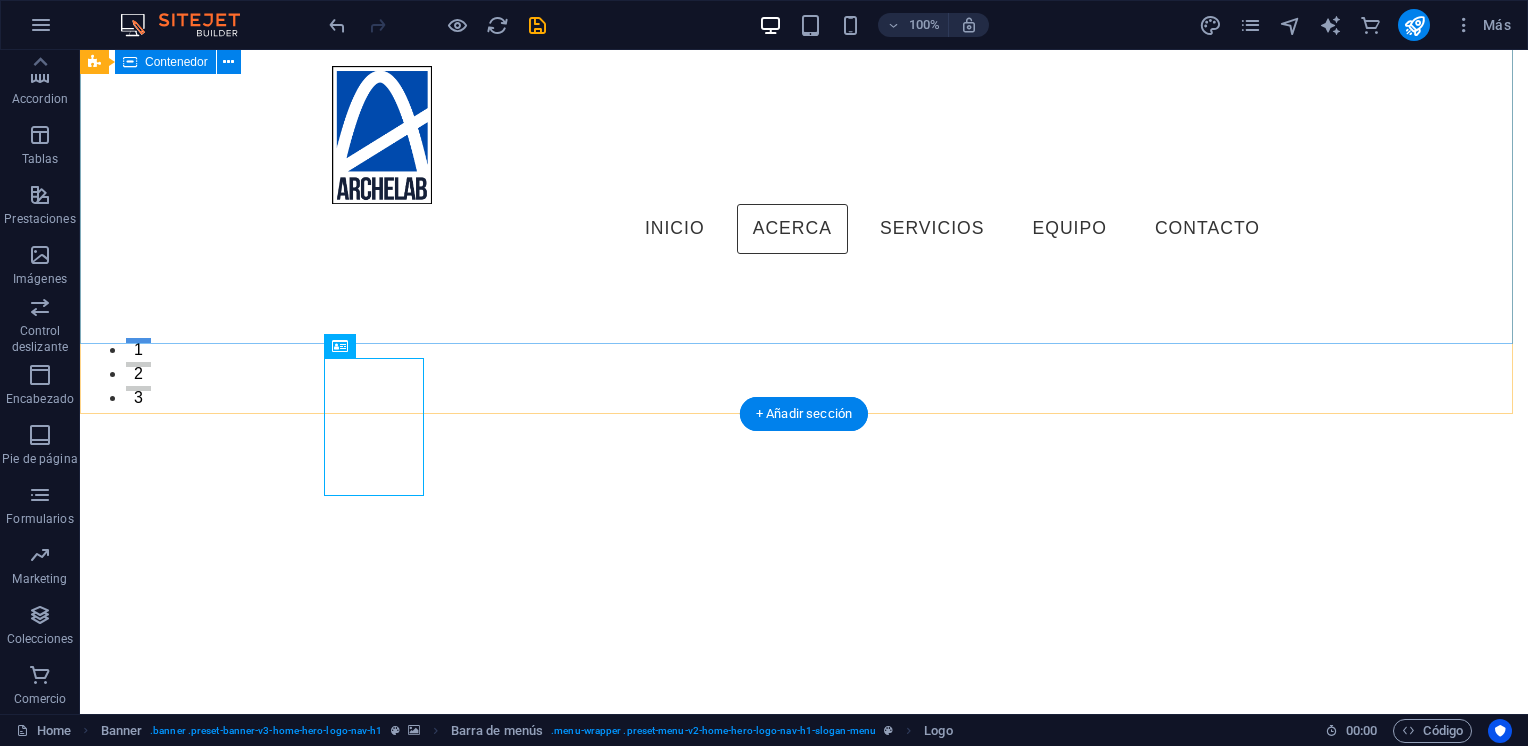 scroll, scrollTop: 300, scrollLeft: 0, axis: vertical 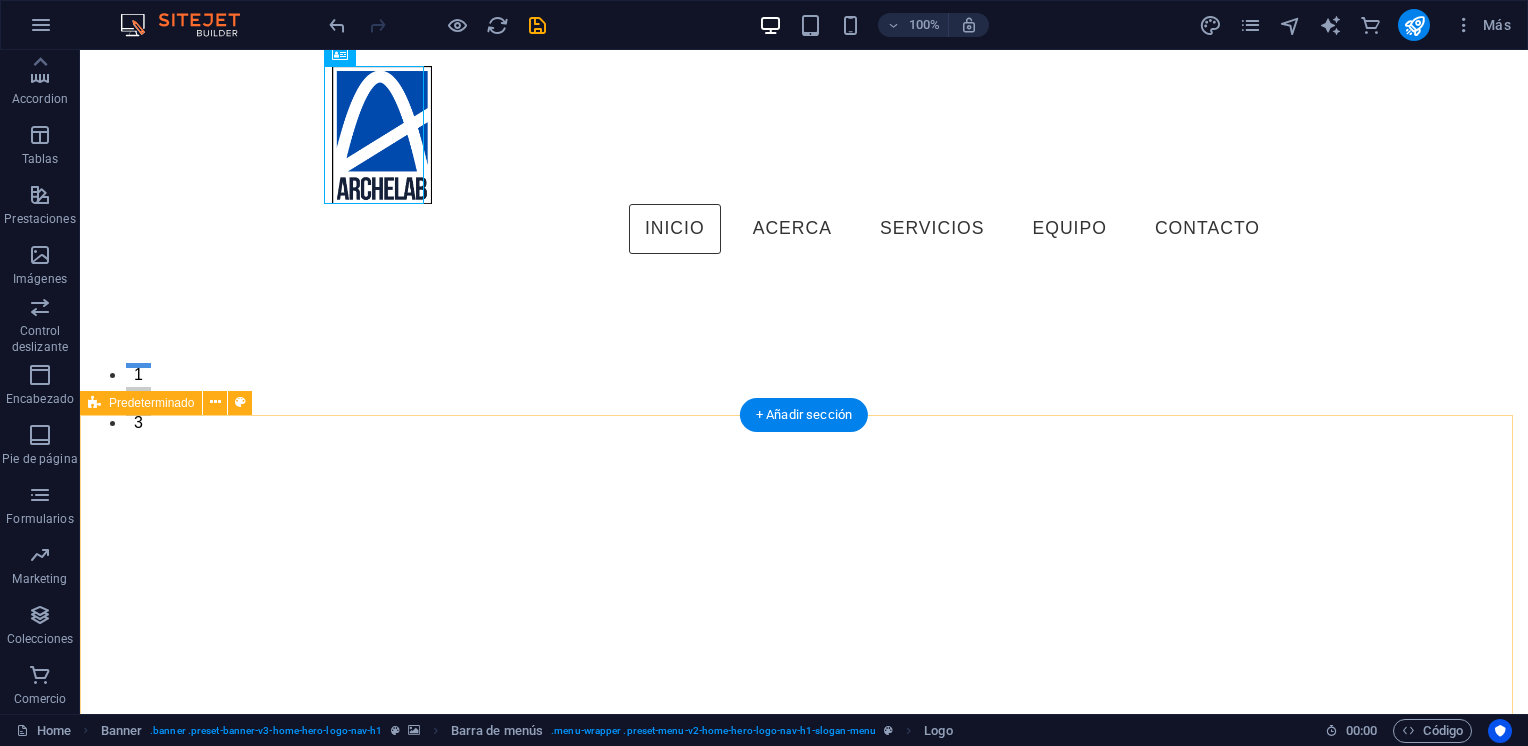 click on "Suelta el contenido aquí o  Añadir elementos  Pegar portapapeles Sobre ARCHELAB En archelab, transformamos tus ideas en realidades arquitectónicas. Ofrecemos servicios de incubación de proyectos, peritajes urbanos y arquitectónicos, y estudios de cabida, ayudando a emprendedores y empresas a acceder a financiamiento y asegurar la viabilidad de sus proyectos. Nuestro enfoque integral garantiza el éxito desde la concepción hasta la ejecución, siempre alineados con la normativa y las mejores prácticas del sector. Descubre más" at bounding box center [804, 1442] 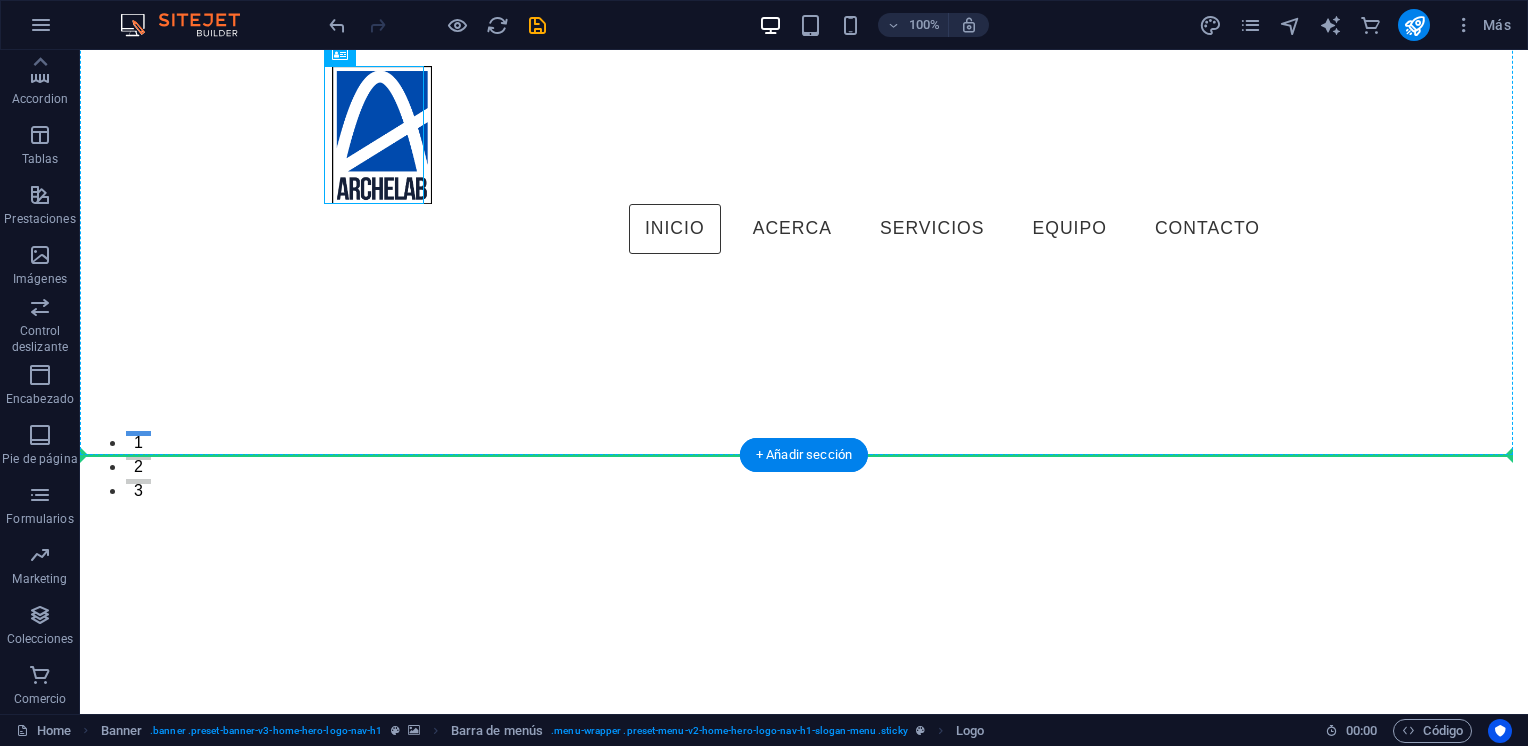 drag, startPoint x: 326, startPoint y: 138, endPoint x: 229, endPoint y: 140, distance: 97.020615 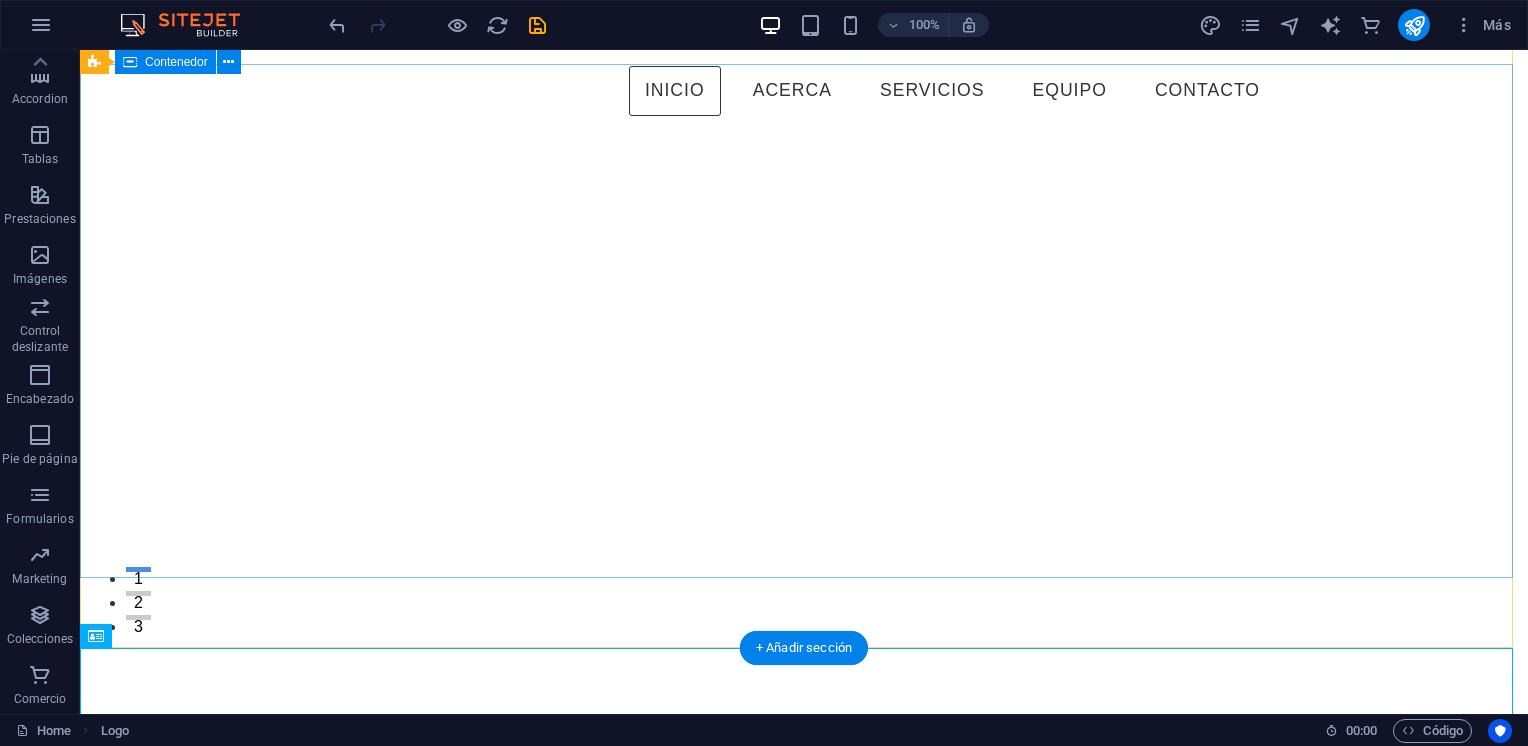 scroll, scrollTop: 0, scrollLeft: 0, axis: both 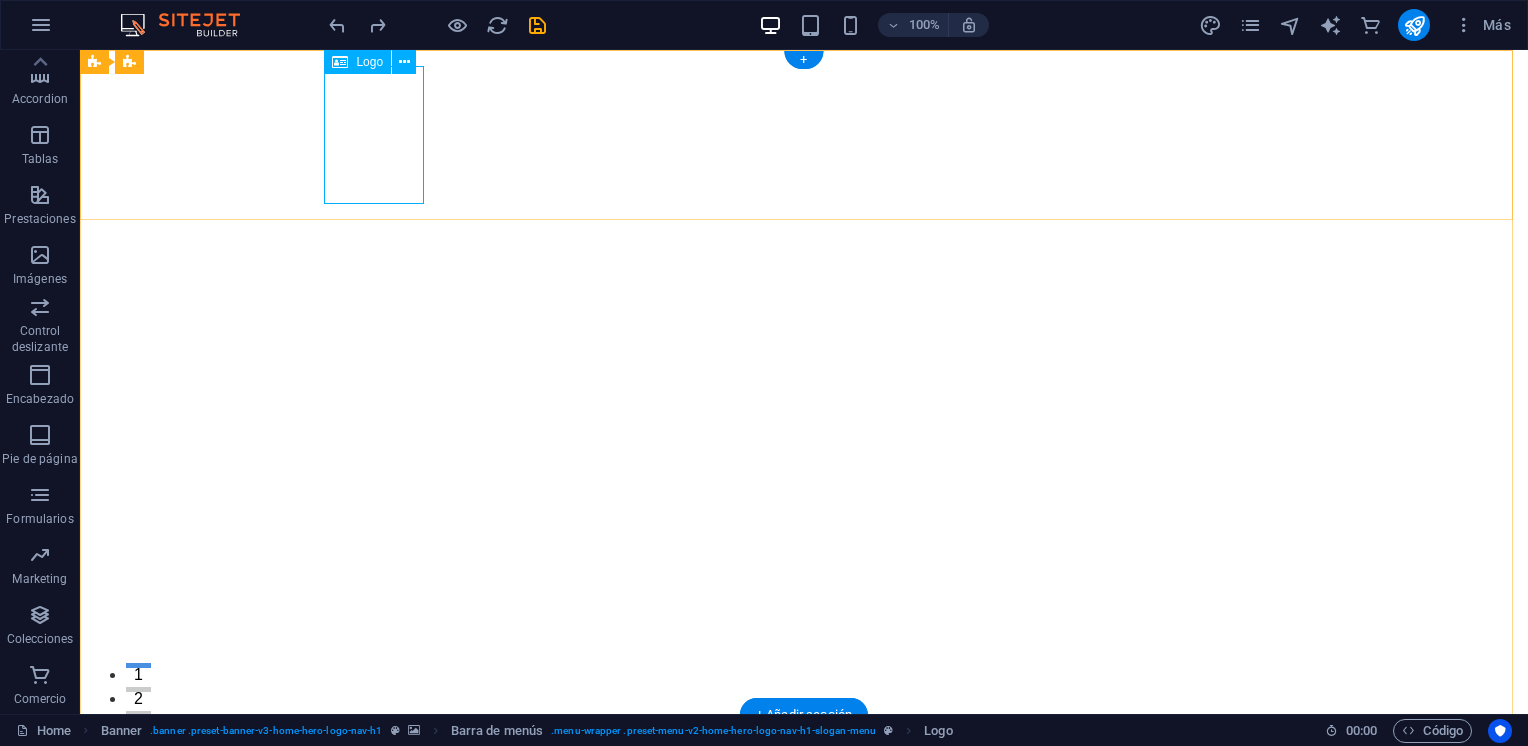 click at bounding box center [804, 800] 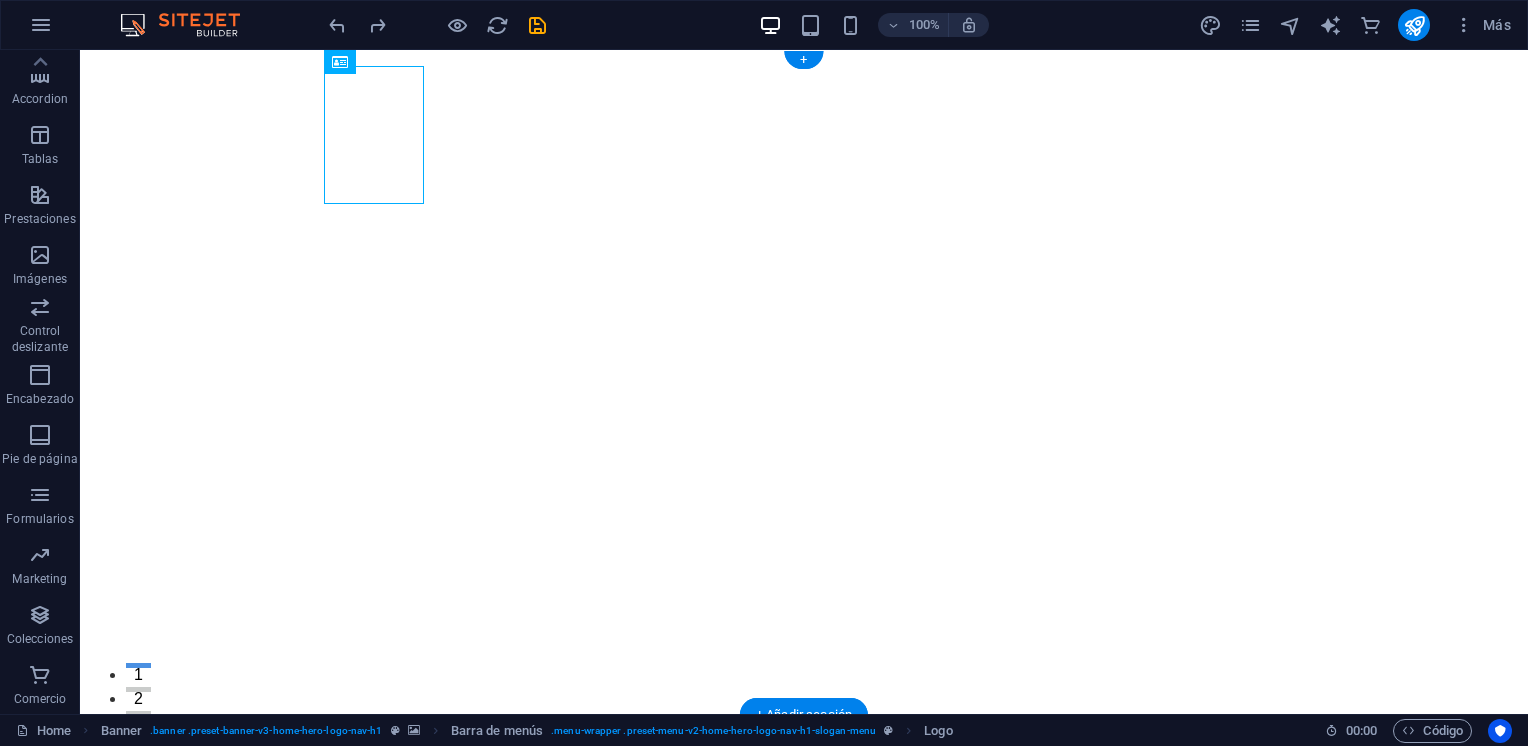 drag, startPoint x: 414, startPoint y: 127, endPoint x: 338, endPoint y: 132, distance: 76.1643 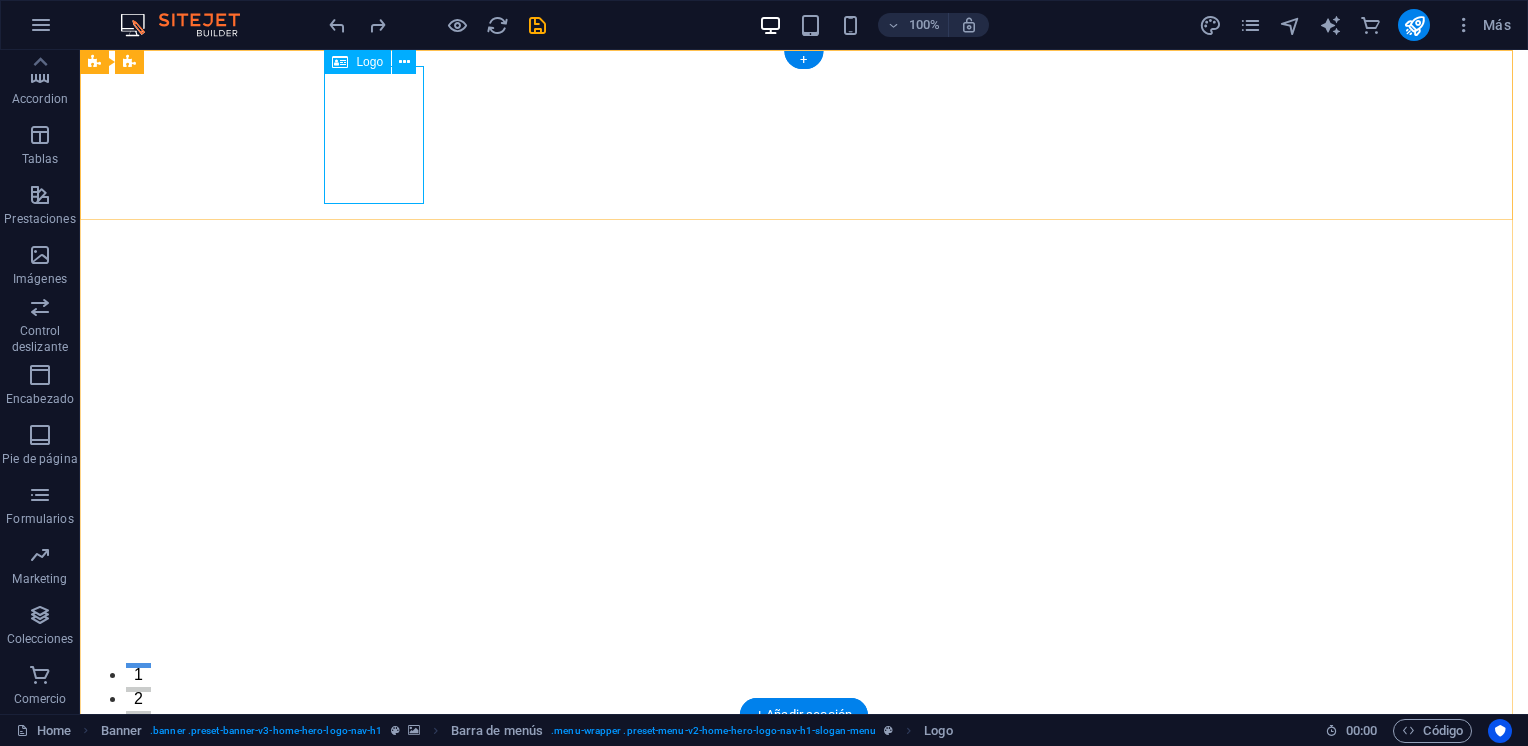 click at bounding box center [804, 800] 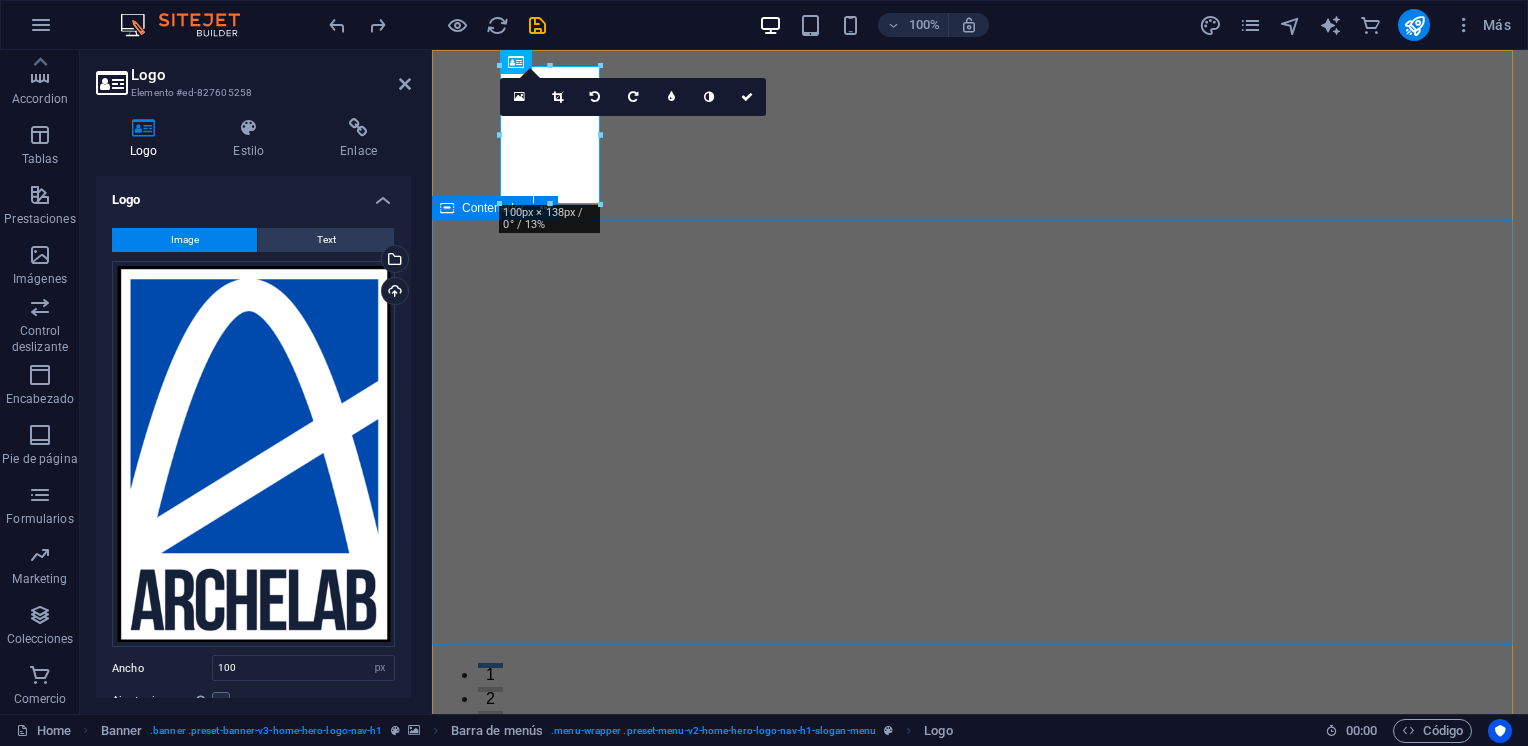 click on "Bienvenido a ARCHELAB - Tu aliado en proyectos arquitectónicos" at bounding box center (980, 1071) 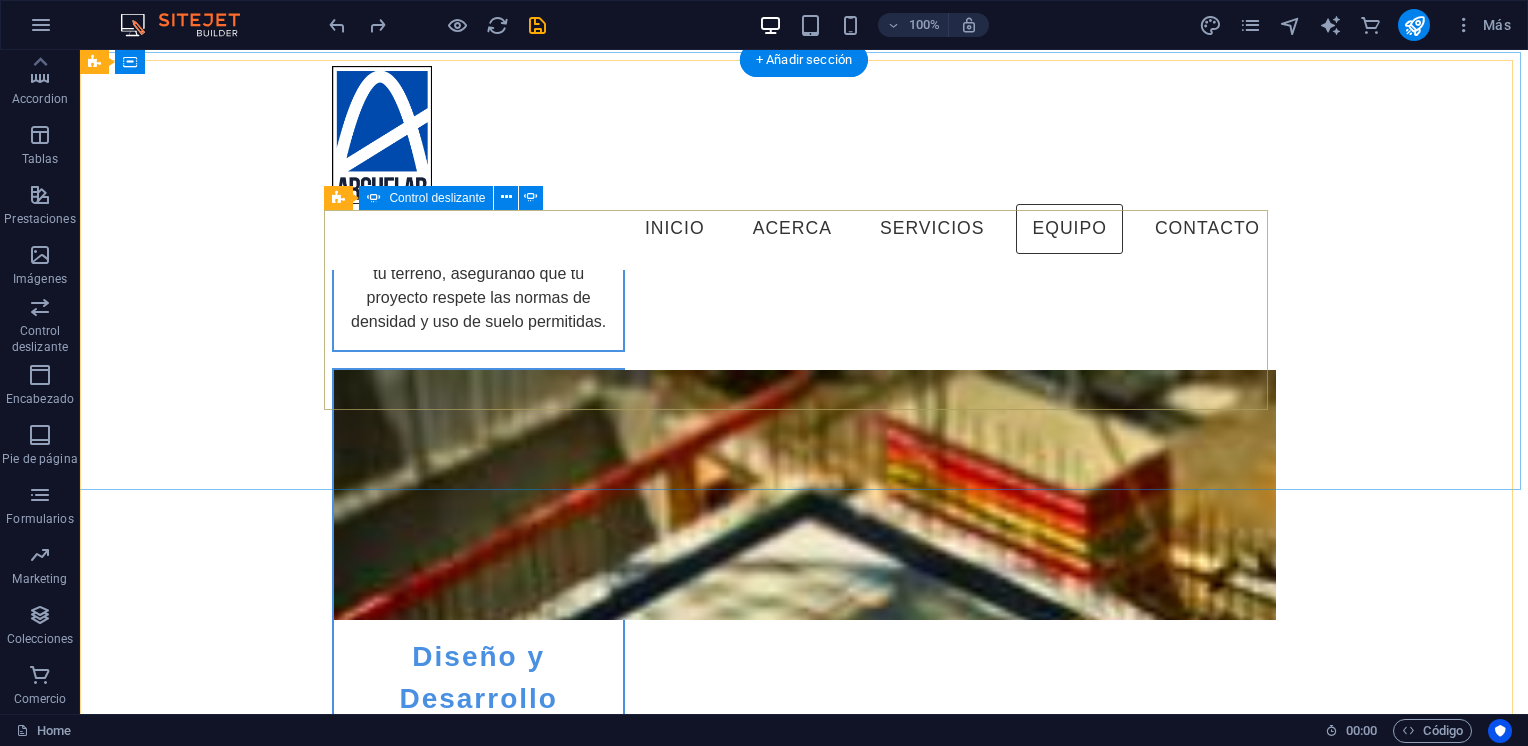 scroll, scrollTop: 3600, scrollLeft: 0, axis: vertical 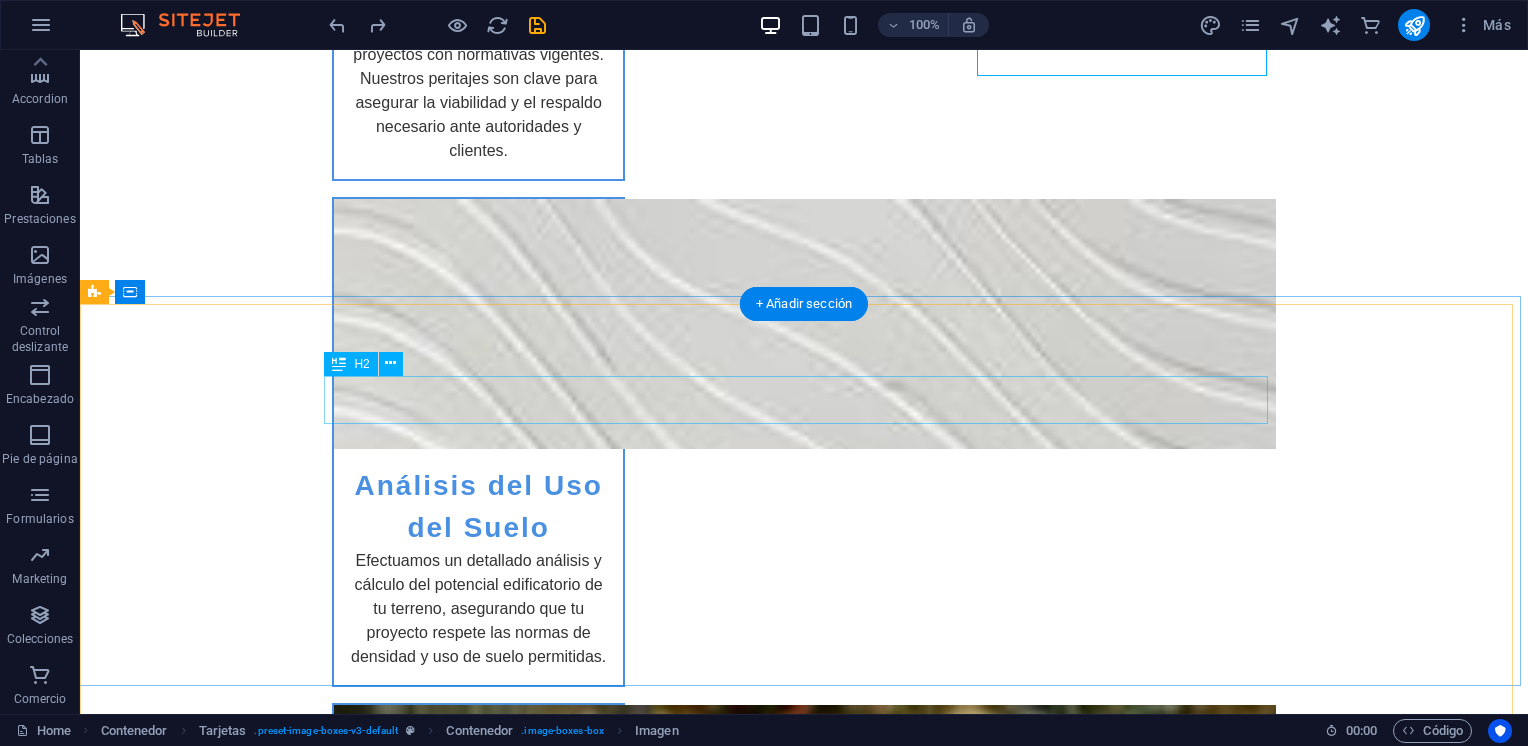 click on "Testimonials" at bounding box center [804, 5129] 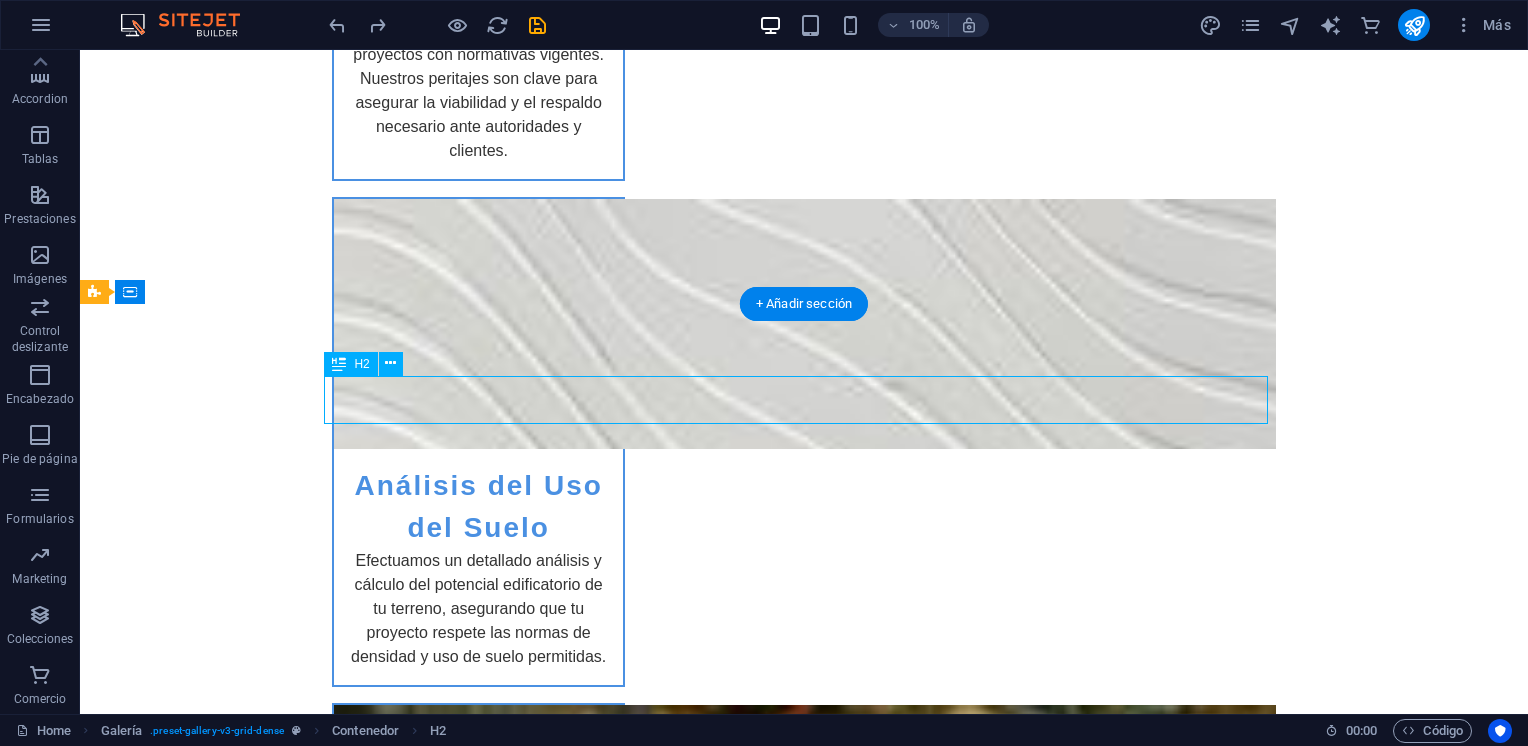 click on "Testimonials" at bounding box center (804, 5129) 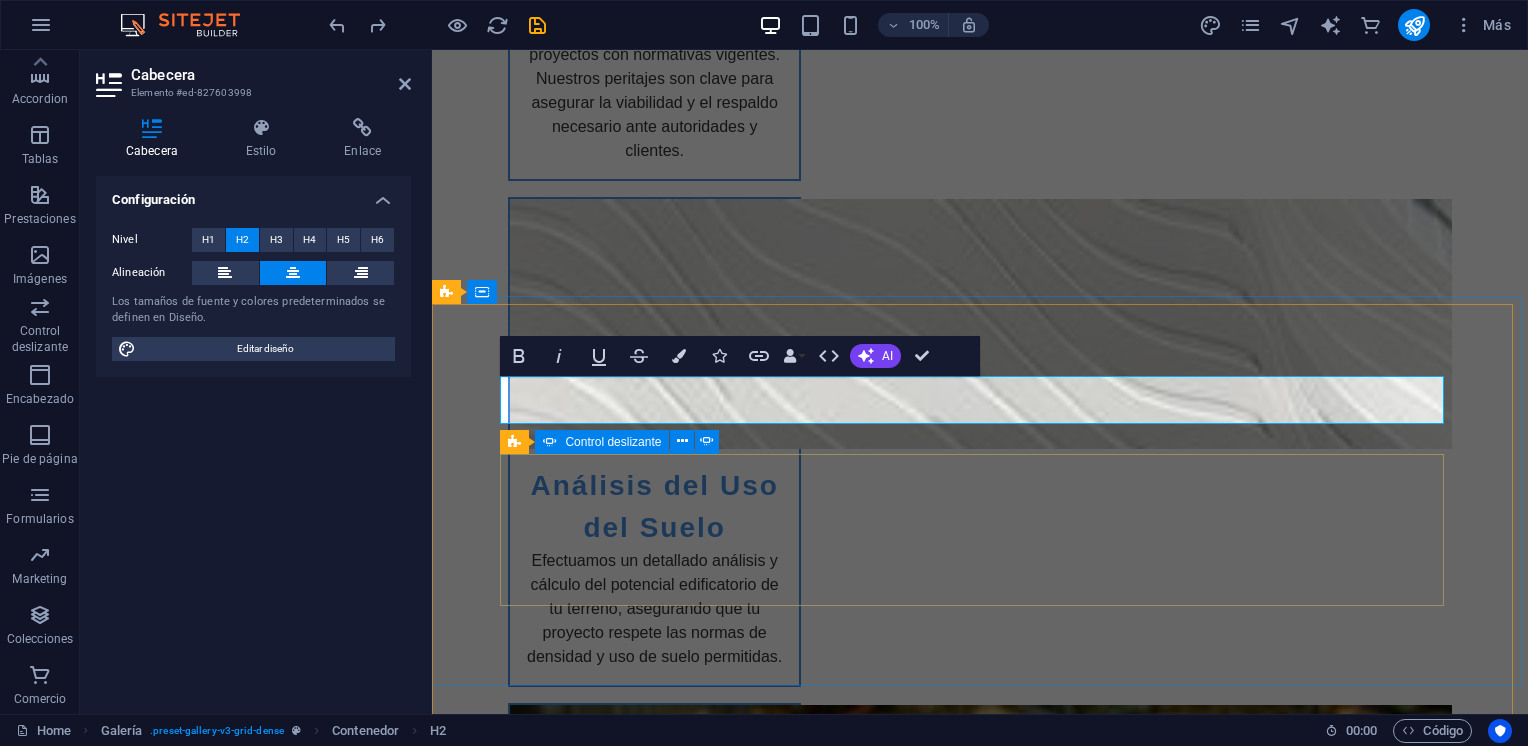 type 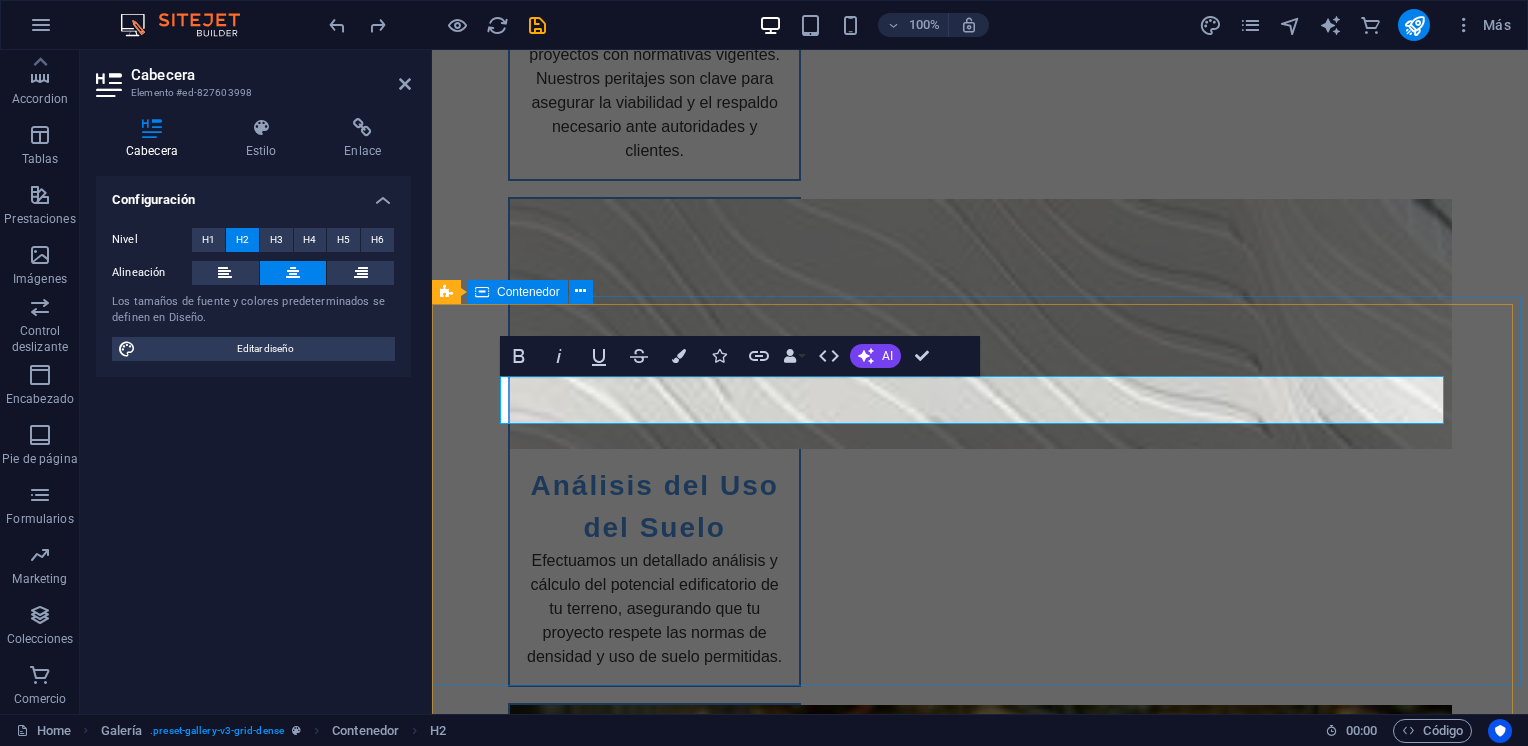 click on "Testimonios Gracias a archelab, entendí mejor las normativas y pude avanzar con confianza. Lo que dicen nuestros clientes el equipo de archelab fue fundamental para acceder a financiamiento para mi proyecto. Su asesoramiento técnico hizo la diferencia en la viabilidad de mis ideas. Gracias a archelab, entendí mejor las normativas y pude avanzar con confianza. Lo que dicen nuestros clientes el equipo de archelab fue fundamental para acceder a financiamiento para mi proyecto. 1 2 3" at bounding box center (980, 5260) 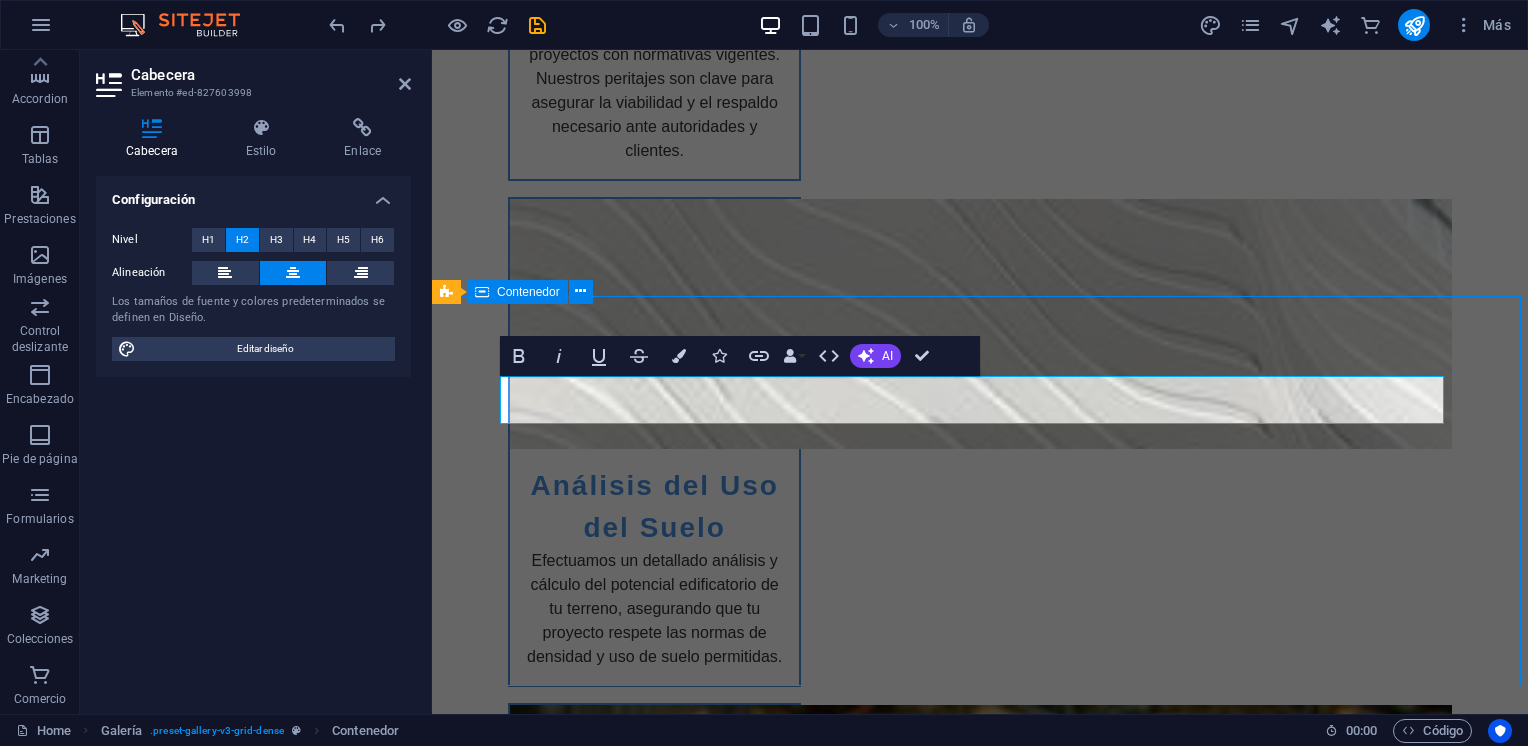 click on "Testimonios Gracias a archelab, entendí mejor las normativas y pude avanzar con confianza. Lo que dicen nuestros clientes el equipo de archelab fue fundamental para acceder a financiamiento para mi proyecto. Su asesoramiento técnico hizo la diferencia en la viabilidad de mis ideas. Gracias a archelab, entendí mejor las normativas y pude avanzar con confianza. Lo que dicen nuestros clientes el equipo de archelab fue fundamental para acceder a financiamiento para mi proyecto. 1 2 3" at bounding box center (980, 5260) 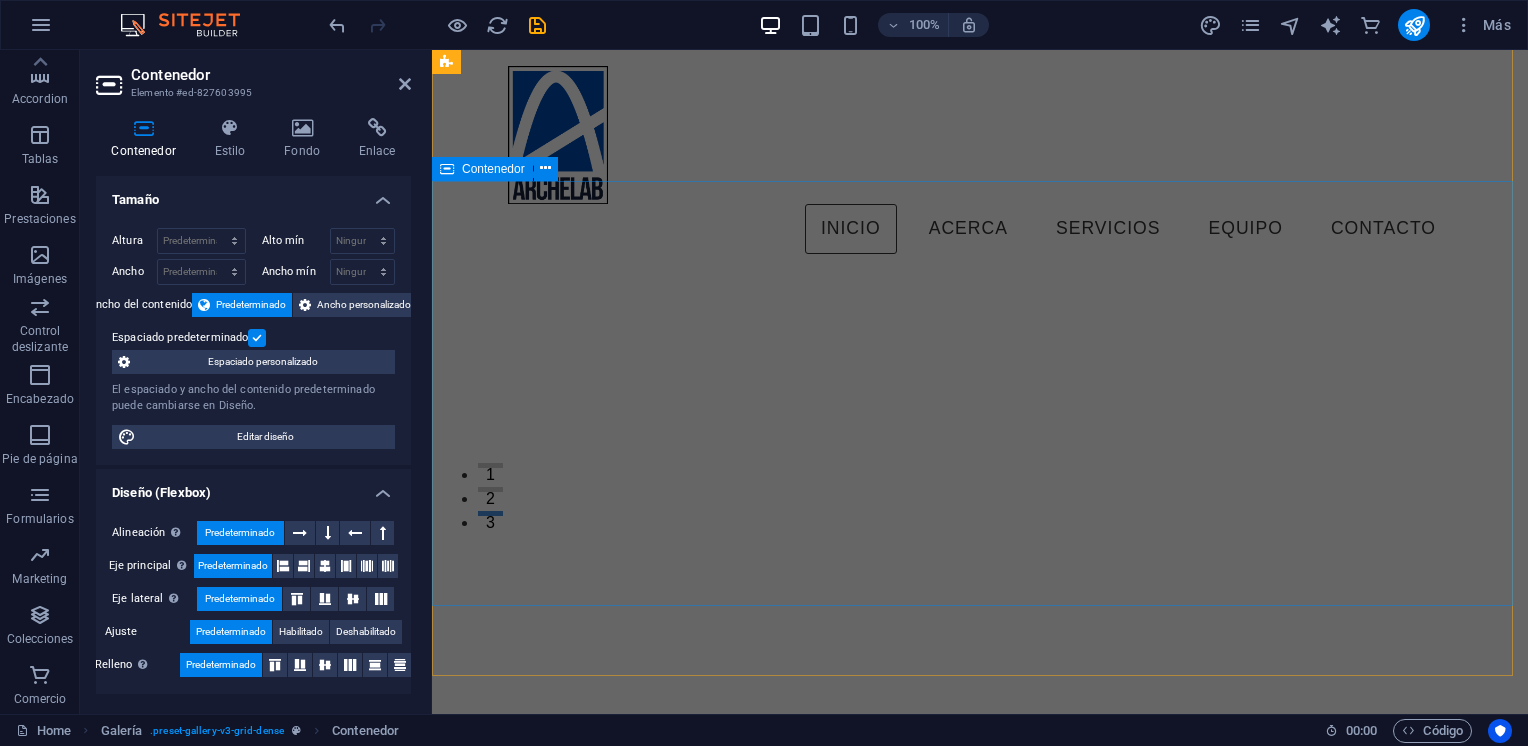 scroll, scrollTop: 0, scrollLeft: 0, axis: both 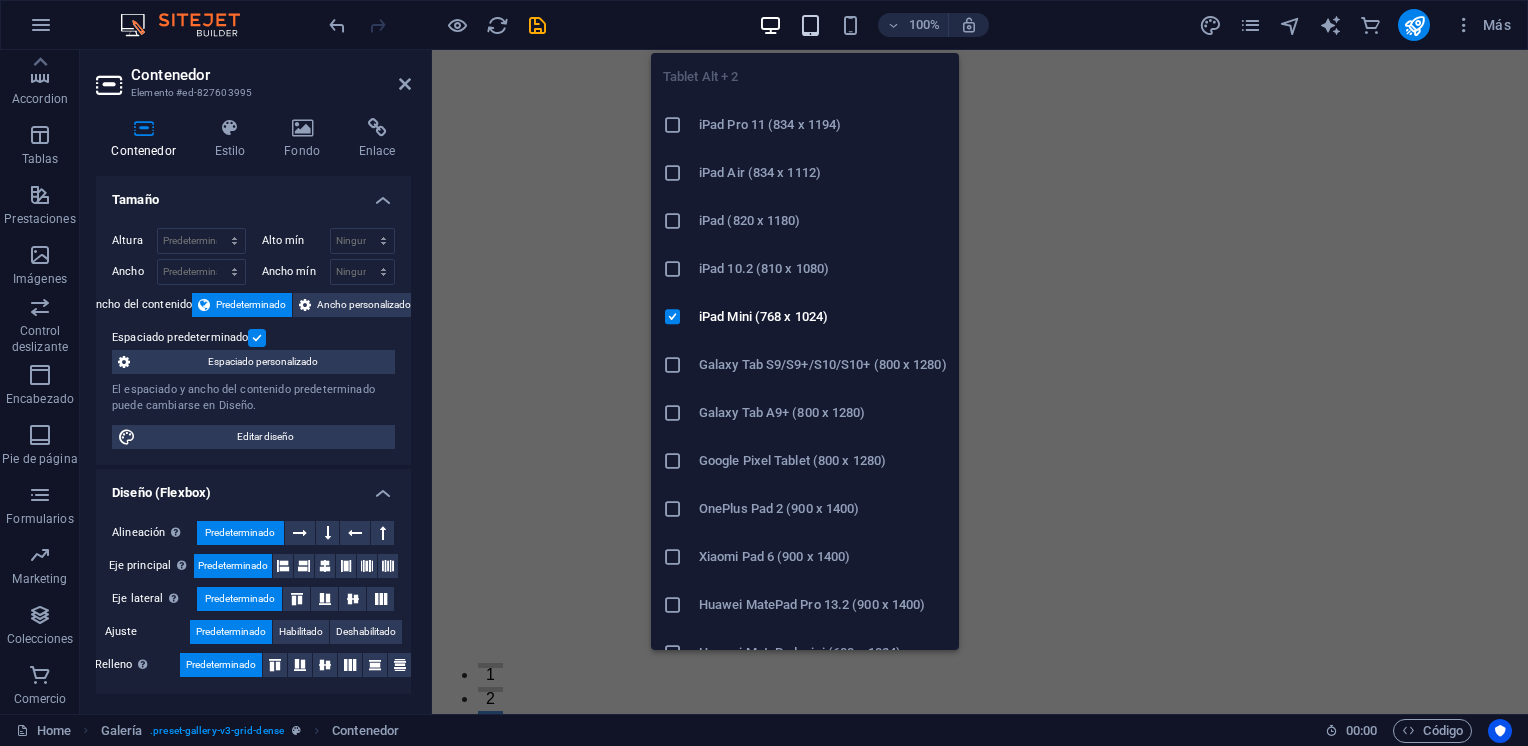 click at bounding box center [810, 25] 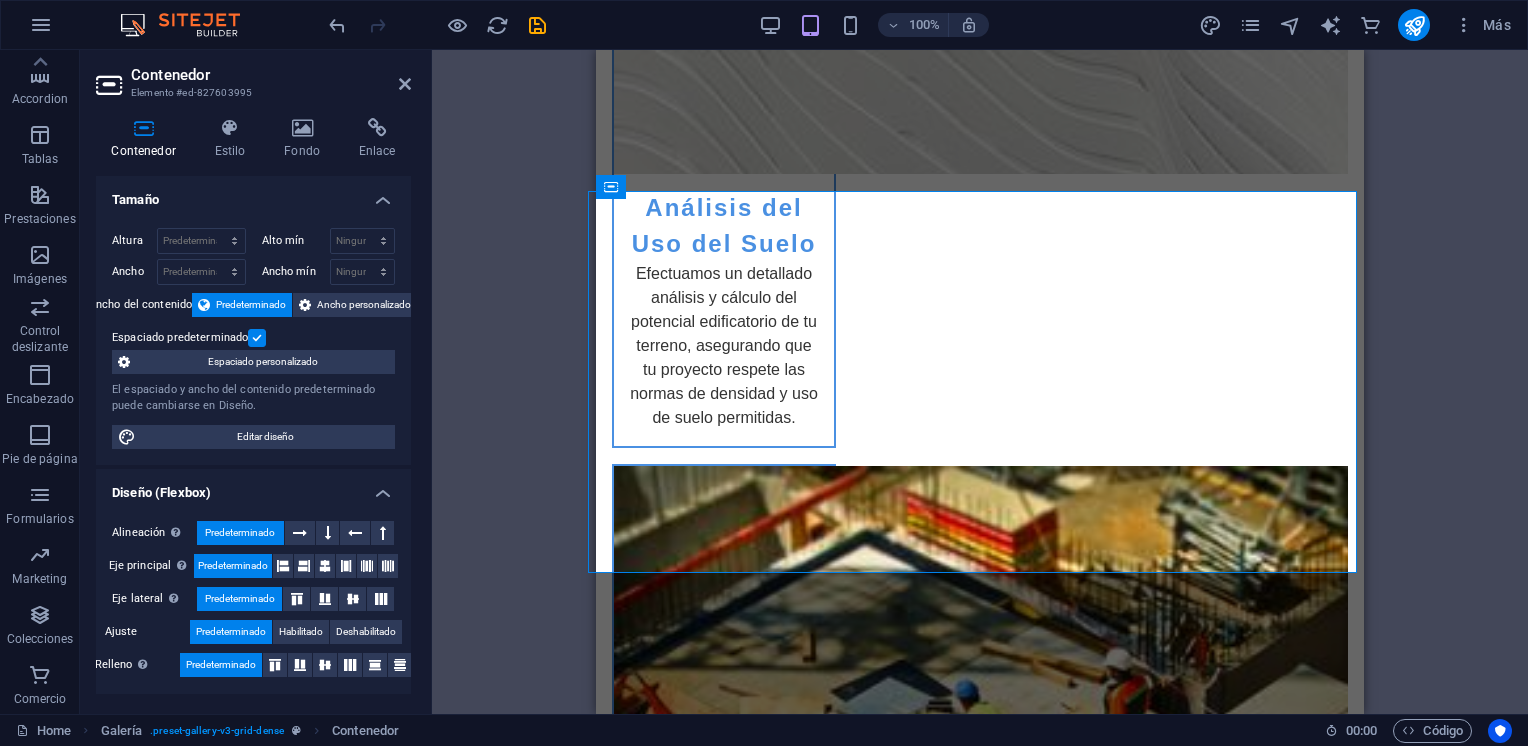 click on "Arrastra aquí para reemplazar el contenido existente. Si quieres crear un elemento nuevo, pulsa “Ctrl”.
H2   Banner   Contenedor   Banner   Barra de menús   Separador   Predeterminado   Marcador   Contenedor   Logo   Menú   Imagen   Contenedor   H2   Separador   Contenedor   Imagen   Tarjetas   Contenedor   H3   Texto   Texto   Contenedor   H3   Imagen   Contenedor   Botón   Separador   Texto   H2   Separador   Contenedor   Imagen   Contenedor   H3   Texto   Contenedor   Separador   Contenedor   Imagen   Tarjetas   Contenedor   H3   Texto   Contenedor   Imagen   Contenedor   H3   Texto   Galería   Contenedor   Control deslizante   Control deslizante   Control deslizante   H2   Galería   Galería   Texto   H2   H2   Contenedor   Imagen   Contenedor   H3   Texto   Contenedor   Imagen   Contenedor   H3   H3   Tarjetas   Contenedor   Texto   Contenedor   Imagen   Contenedor   Imagen   Contenedor   H3   Contenedor   H2   Imagen   Tarjetas   Contenedor   H3   Texto   Imagen       H3" at bounding box center [980, 382] 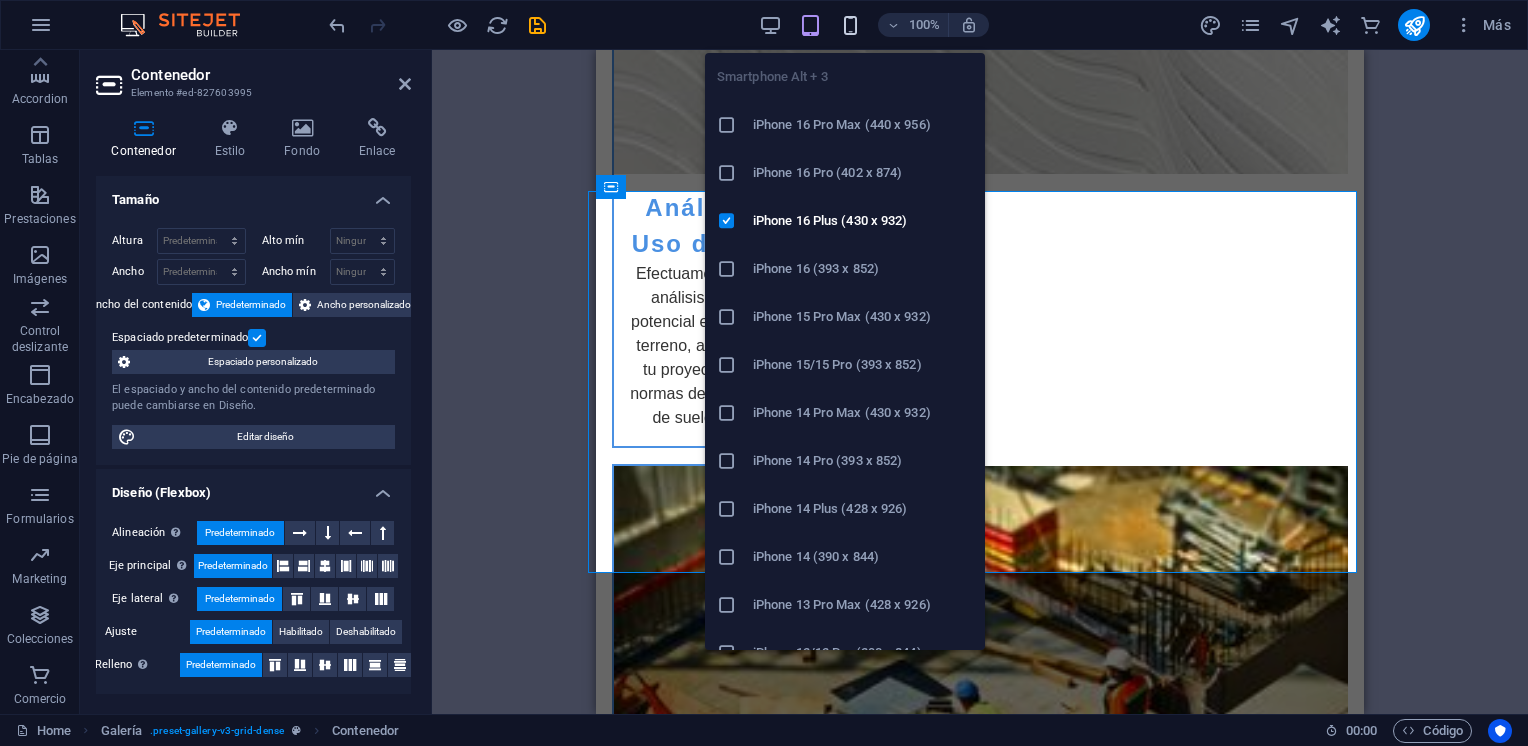 click at bounding box center [850, 25] 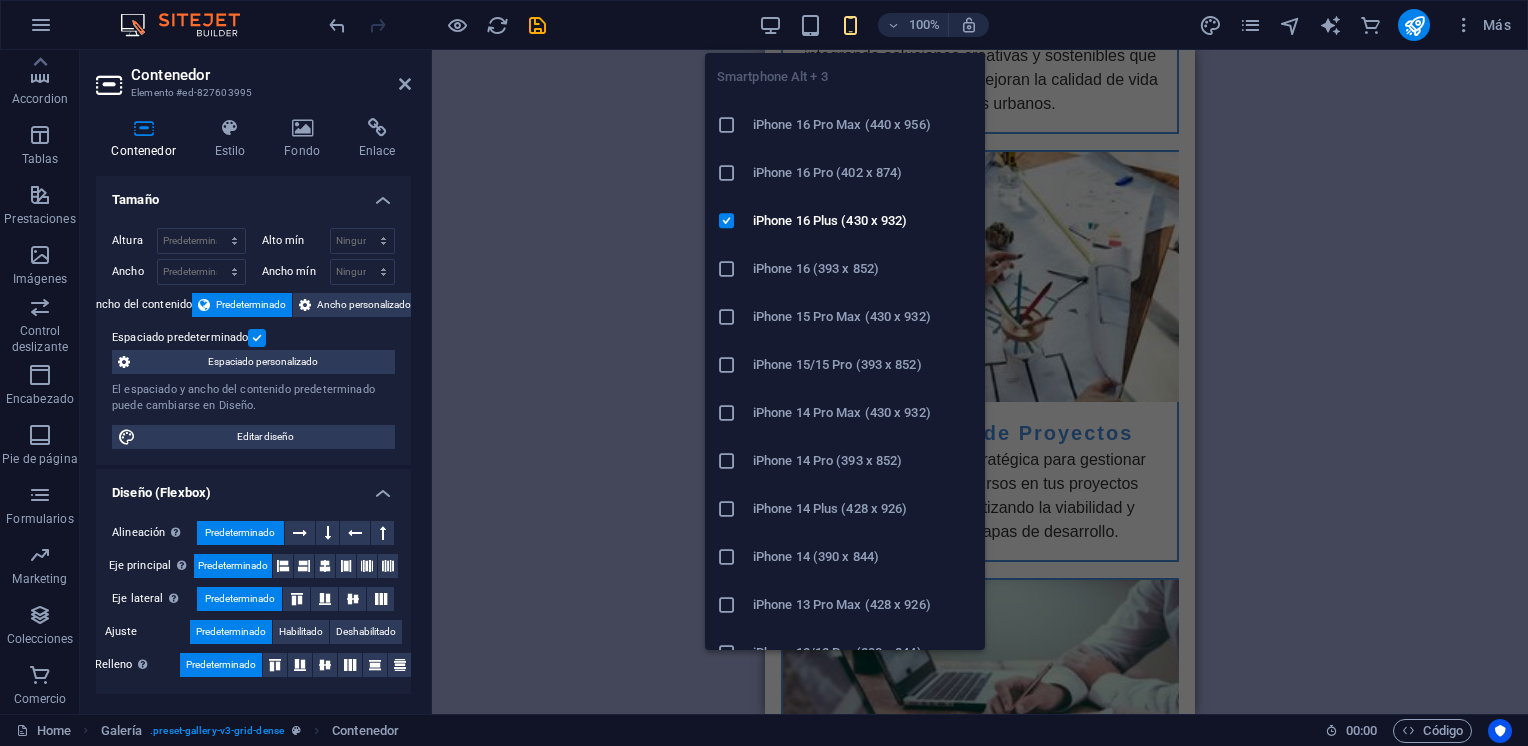 scroll, scrollTop: 6774, scrollLeft: 0, axis: vertical 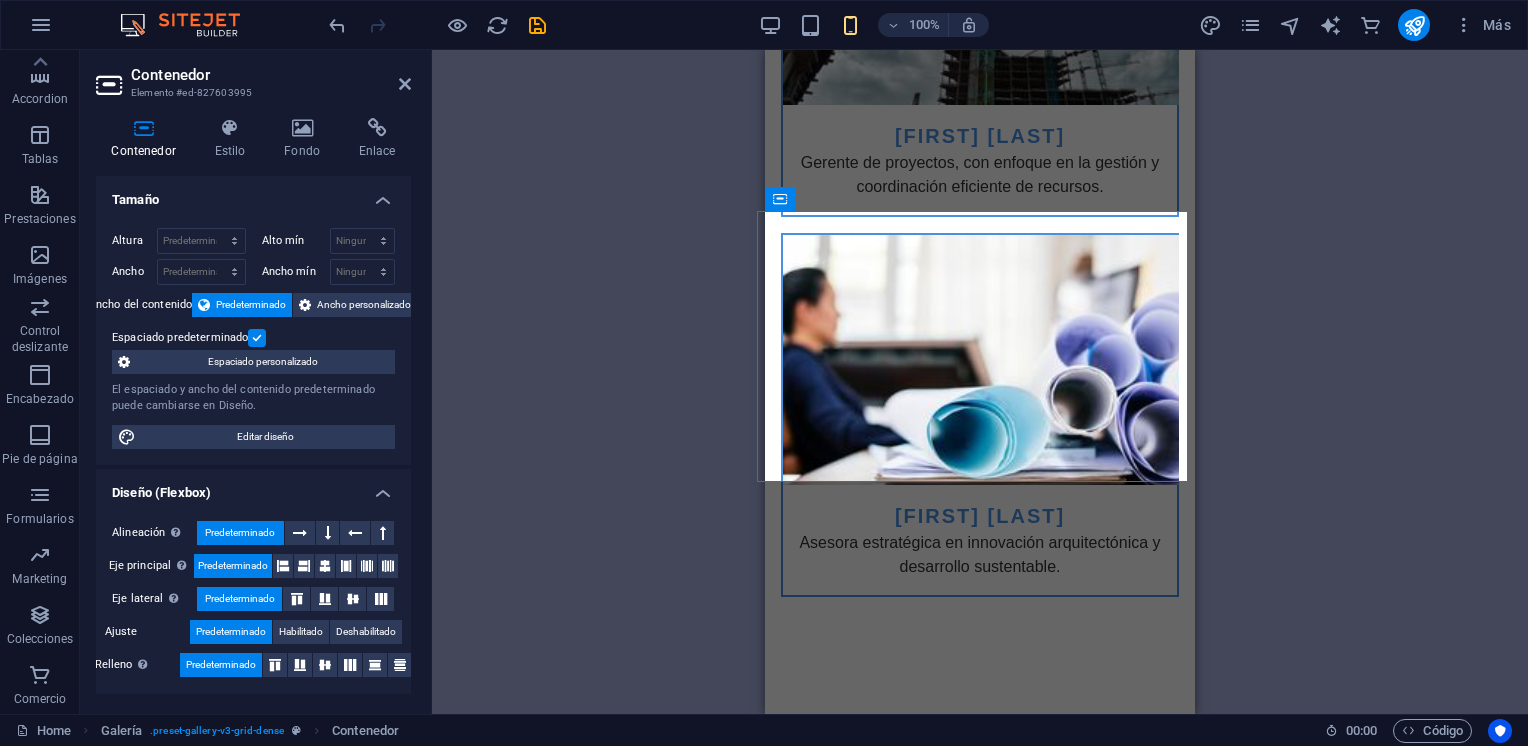 click on "Arrastra aquí para reemplazar el contenido existente. Si quieres crear un elemento nuevo, pulsa “Ctrl”.
H2   Banner   Contenedor   Banner   Barra de menús   Separador   Predeterminado   Marcador   Contenedor   Logo   Menú   Imagen   Contenedor   H2   Separador   Contenedor   Imagen   Tarjetas   Contenedor   H3   Texto   Texto   Contenedor   H3   Imagen   Contenedor   Botón   Separador   Texto   H2   Separador   Contenedor   Imagen   Contenedor   H3   Texto   Contenedor   Separador   Contenedor   Imagen   Tarjetas   Contenedor   H3   Texto   Contenedor   Imagen   Contenedor   H3   Texto   Contenedor   Control deslizante   Control deslizante   Control deslizante   H2   Galería   Galería   Texto   H2   H2   Contenedor   Imagen   Contenedor   H3   Texto   Contenedor   Imagen   Contenedor   H3   H3   Tarjetas   Contenedor   Texto   Contenedor   Imagen   Contenedor   Imagen   Contenedor   H3   Contenedor   H2   Imagen   Tarjetas   Contenedor   H3   Texto   Imagen   Contenedor     H3" at bounding box center [980, 382] 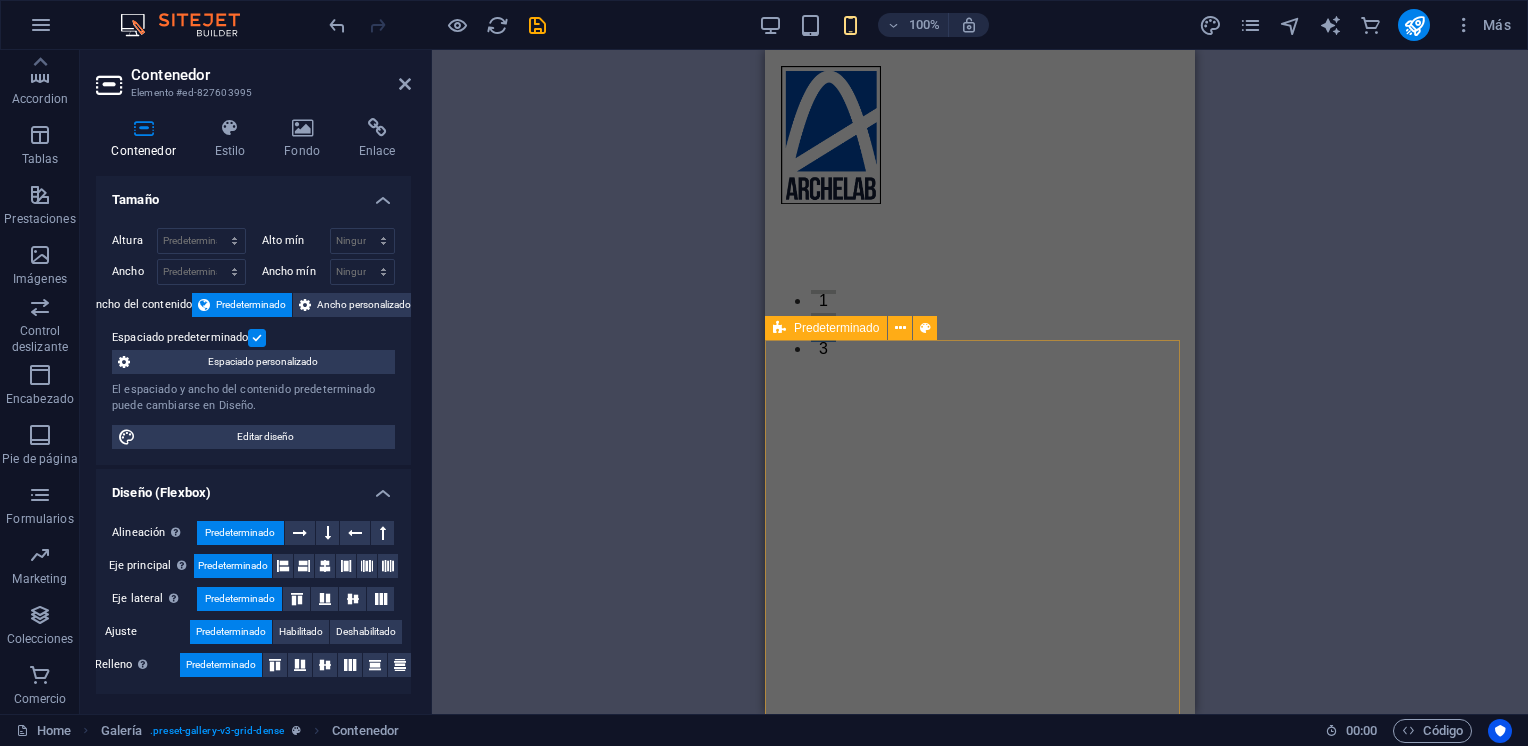 scroll, scrollTop: 0, scrollLeft: 0, axis: both 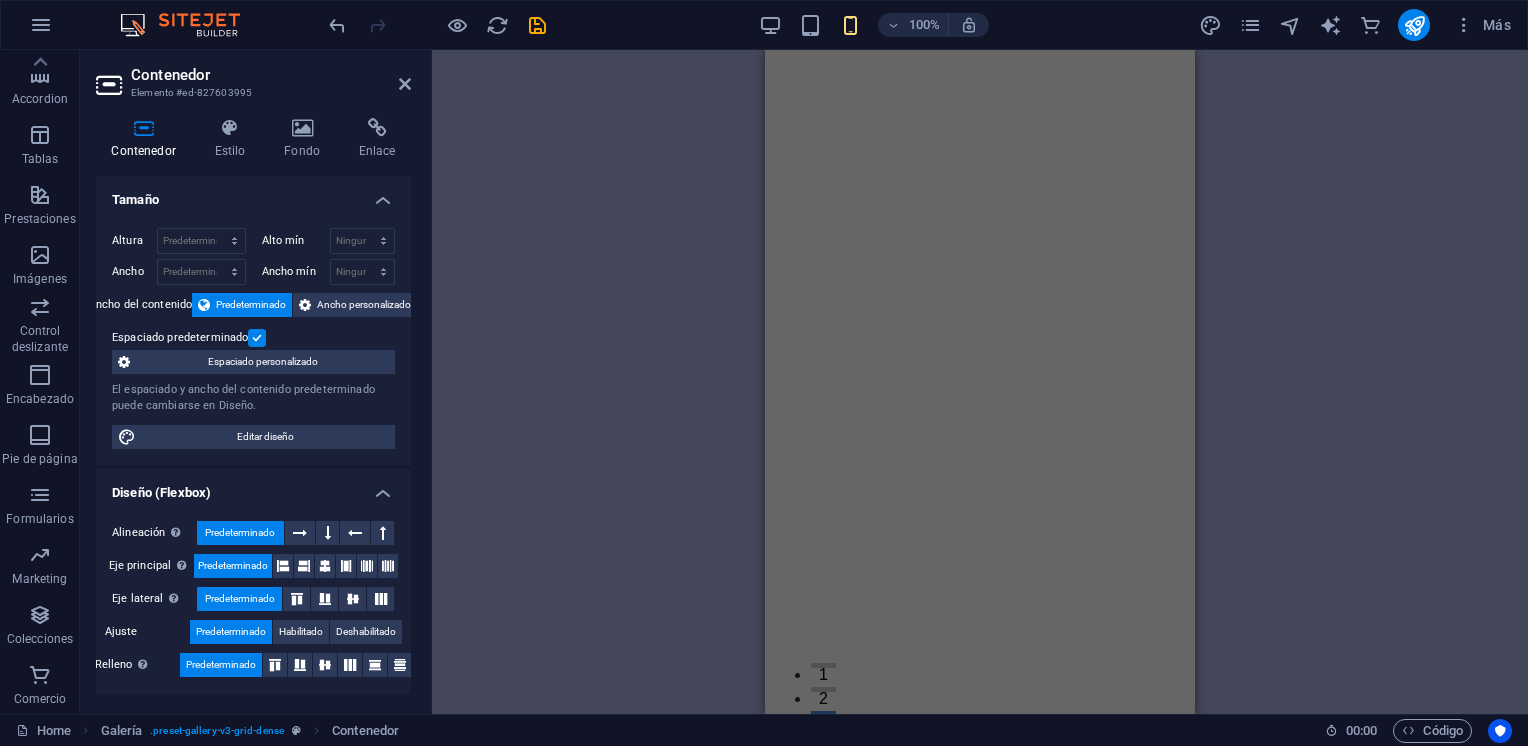 click on "Arrastra aquí para reemplazar el contenido existente. Si quieres crear un elemento nuevo, pulsa “Ctrl”.
H2   Banner   Contenedor   Banner   Barra de menús   Separador   Predeterminado   Marcador   Contenedor   Logo   Menú   Imagen   Contenedor   H2   Separador   Contenedor   Imagen   Tarjetas   Contenedor   Contenedor   H3   Texto   Texto   Contenedor   H3   Contenedor   Imagen   Contenedor   Botón   Separador   Texto   H2   Separador   Contenedor   Imagen   Contenedor   H3   Texto   Contenedor   Separador   Contenedor   Imagen   Tarjetas   Contenedor   H3   Texto   Contenedor   Imagen   Contenedor   H3   Texto   Galería   Contenedor   Control deslizante   Control deslizante   Control deslizante   H2   Galería   Galería   Texto   H2   H2   Contenedor   Imagen   Contenedor   Contenedor   H3   Texto   Imagen   Contenedor   H3   H3   Tarjetas   Contenedor   Texto   Tarjetas   Contenedor   Imagen   Contenedor   Imagen   Contenedor   H3   Contenedor   H2   Tarjetas   Contenedor" at bounding box center (980, 382) 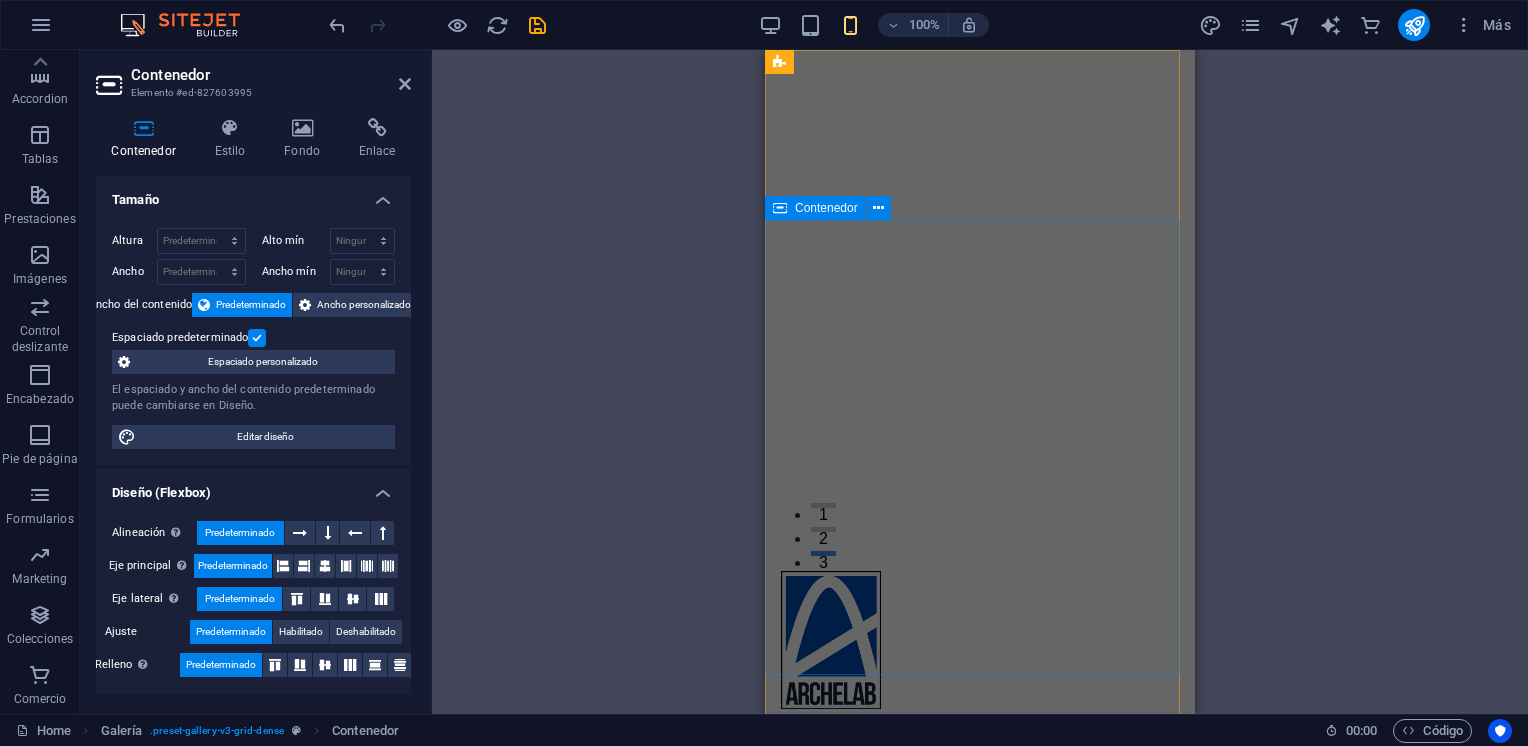 scroll, scrollTop: 400, scrollLeft: 0, axis: vertical 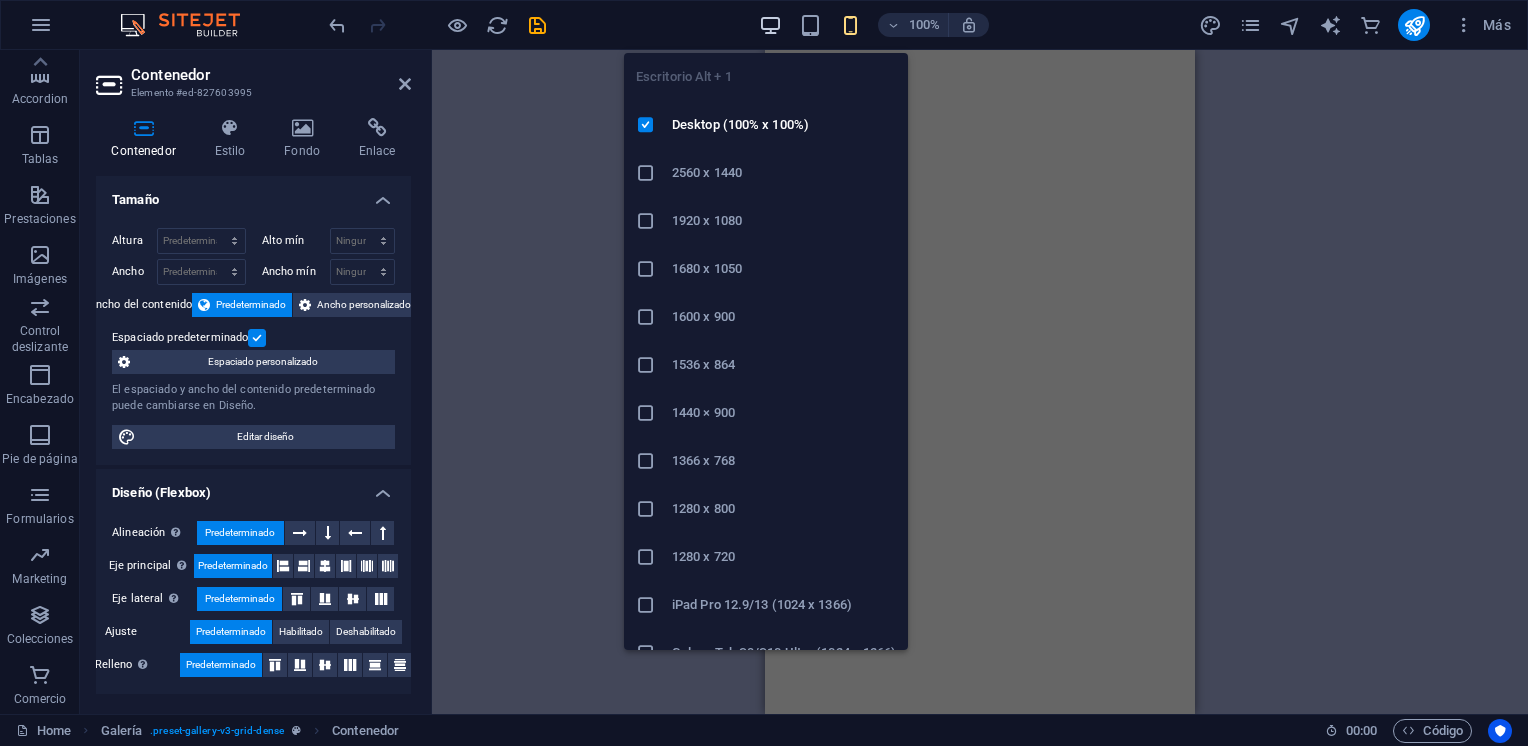 click at bounding box center [770, 25] 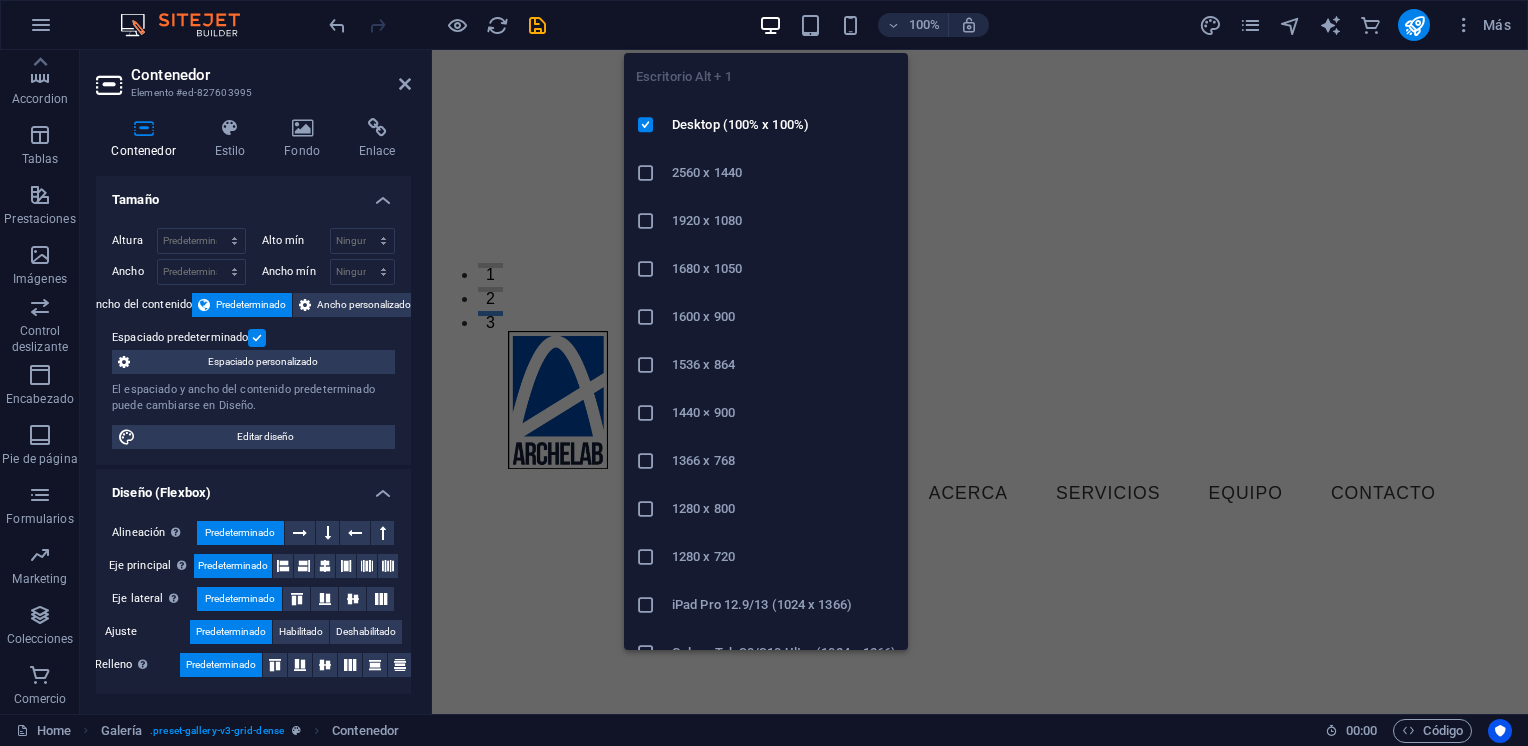 scroll, scrollTop: 3472, scrollLeft: 0, axis: vertical 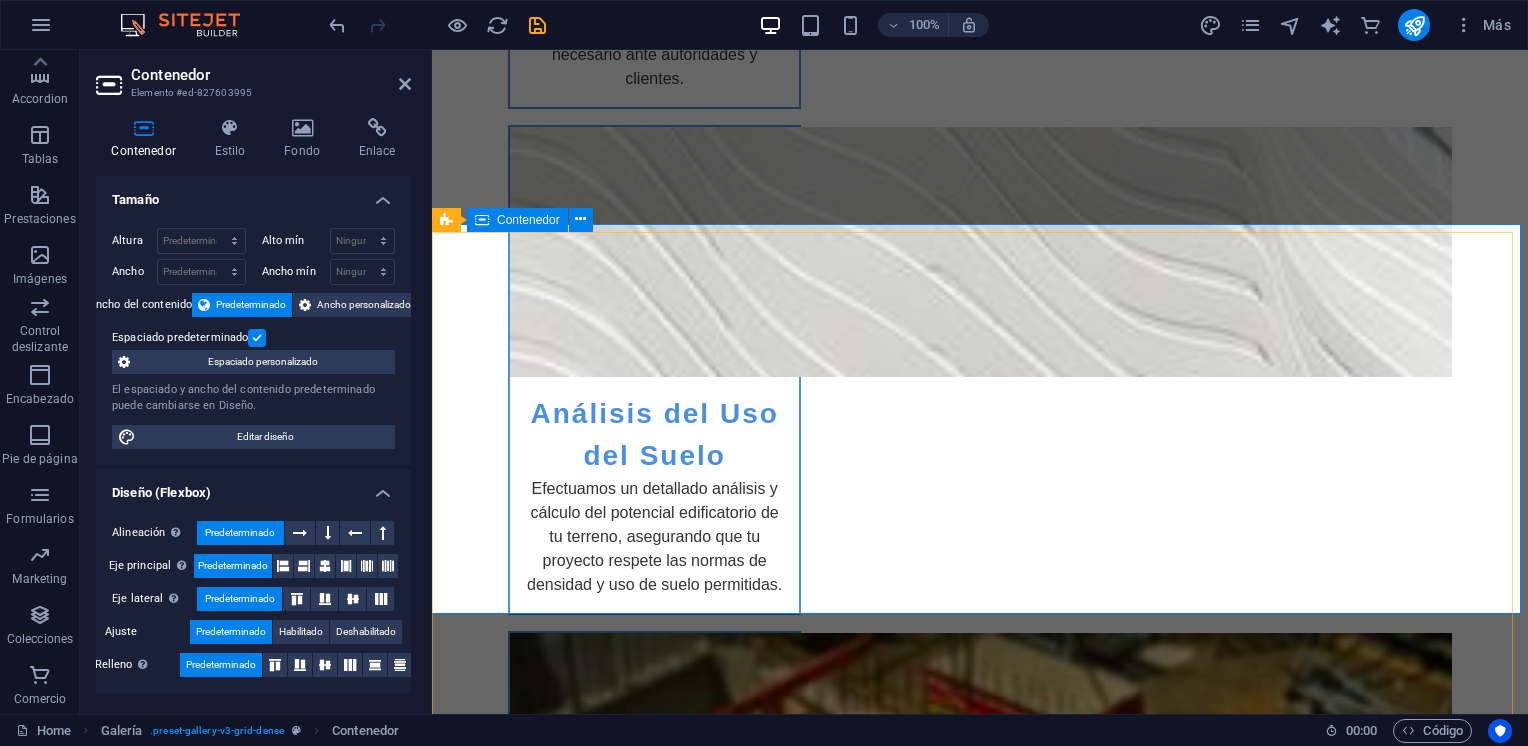 click on "Testimonios Gracias a archelab, entendí mejor las normativas y pude avanzar con confianza. Lo que dicen nuestros clientes el equipo de archelab fue fundamental para acceder a financiamiento para mi proyecto. Su asesoramiento técnico hizo la diferencia en la viabilidad de mis ideas. Gracias a archelab, entendí mejor las normativas y pude avanzar con confianza. Lo que dicen nuestros clientes el equipo de archelab fue fundamental para acceder a financiamiento para mi proyecto. 1 2 3" at bounding box center (980, 5188) 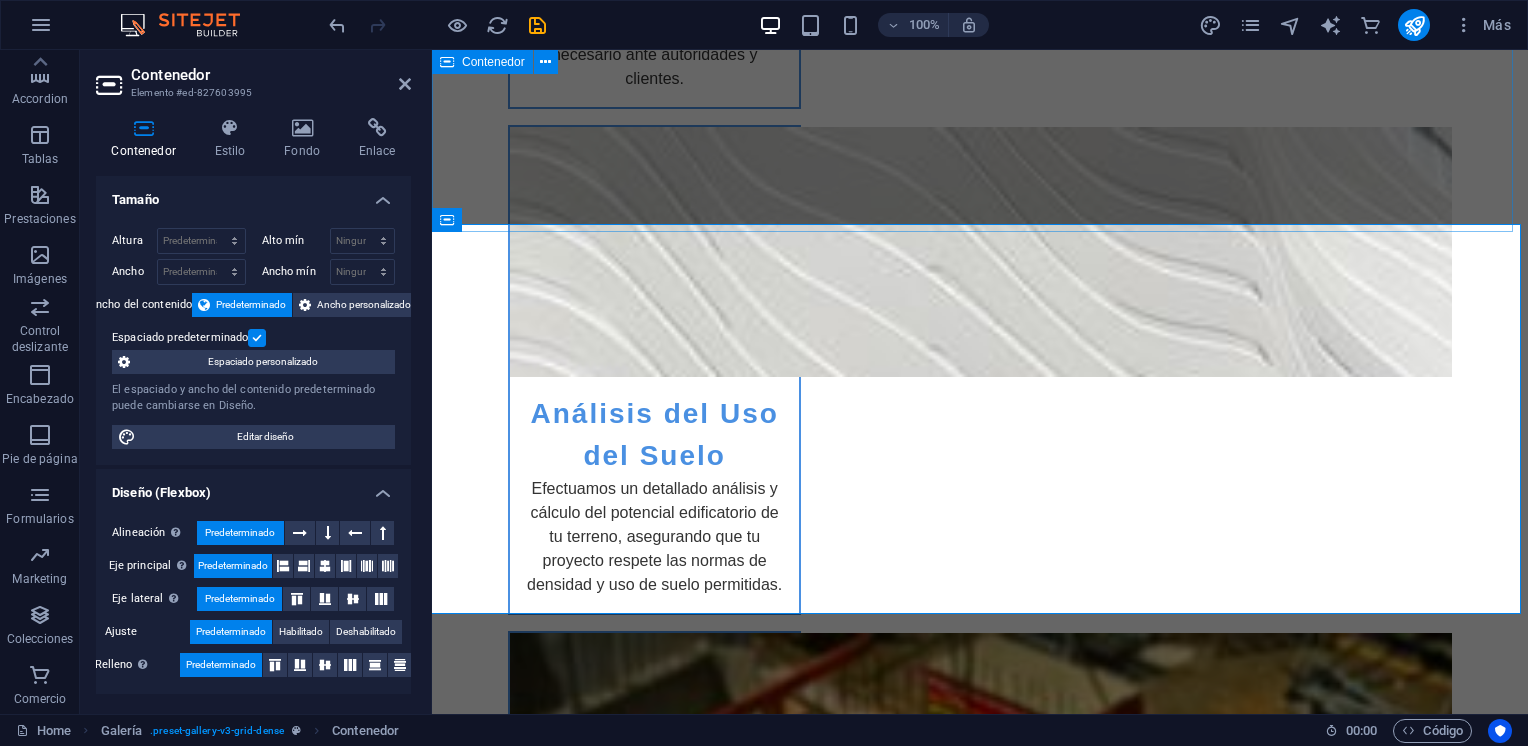 click on "Team [FIRST] [LAST] Arquitecto principal con más de 15 años de experiencia en proyectos urbanos y arquitectónicos. [FIRST] [LAST] Experta en peritajes urbanos, especializada en normativas y análisis de impacto. [FIRST] [LAST] Consultor en financiamiento de proyectos, especializado en acceso a fondos públicos. [FIRST] [LAST] Arquitecta técnica, con amplia experiencia en estudios de cabida y normativas de construcción. [FIRST] [LAST] Gerente de proyectos, con enfoque en la gestión y coordinación eficiente de recursos. [FIRST] [LAST] Asesora estratégica en innovación arquitectónica y desarrollo sustentable." at bounding box center [980, 3602] 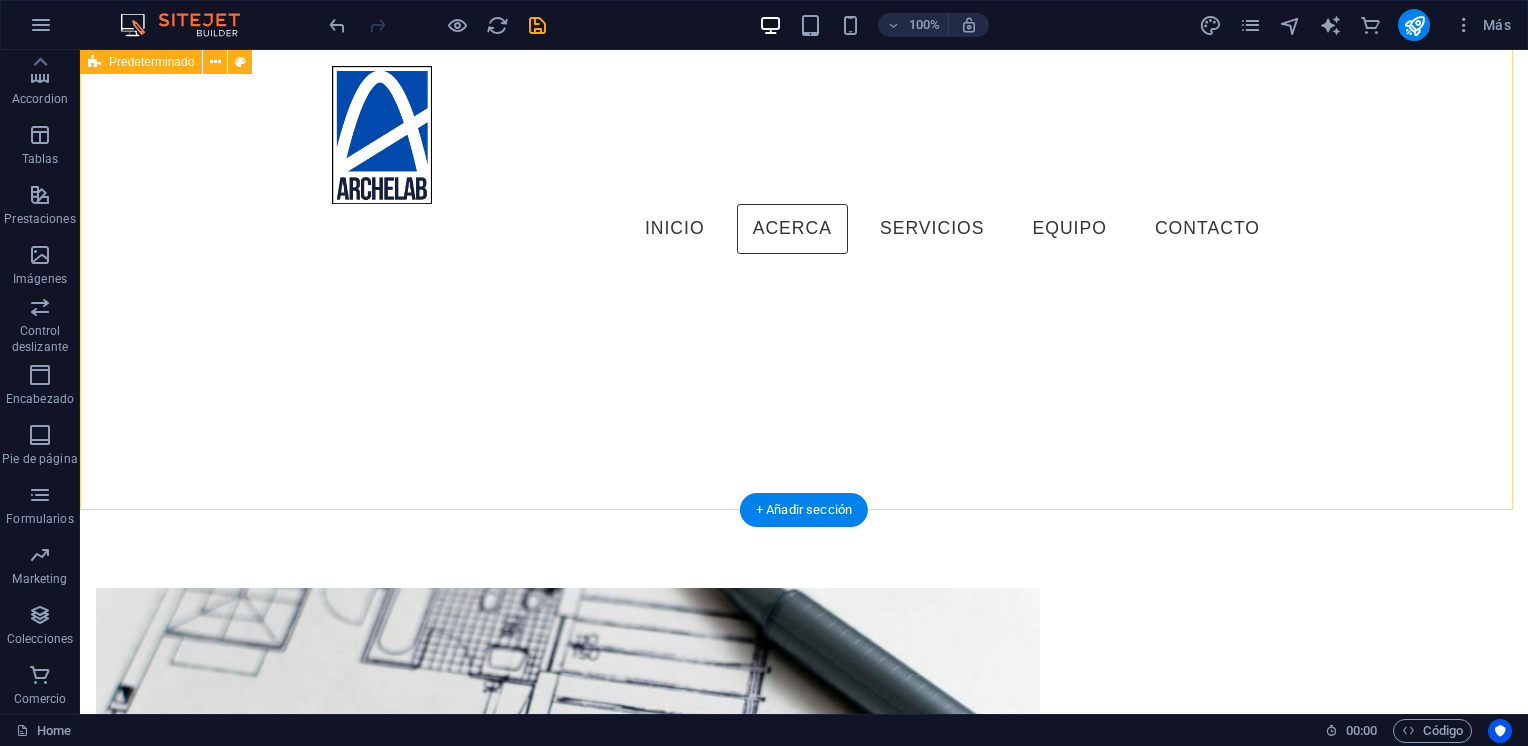 scroll, scrollTop: 600, scrollLeft: 0, axis: vertical 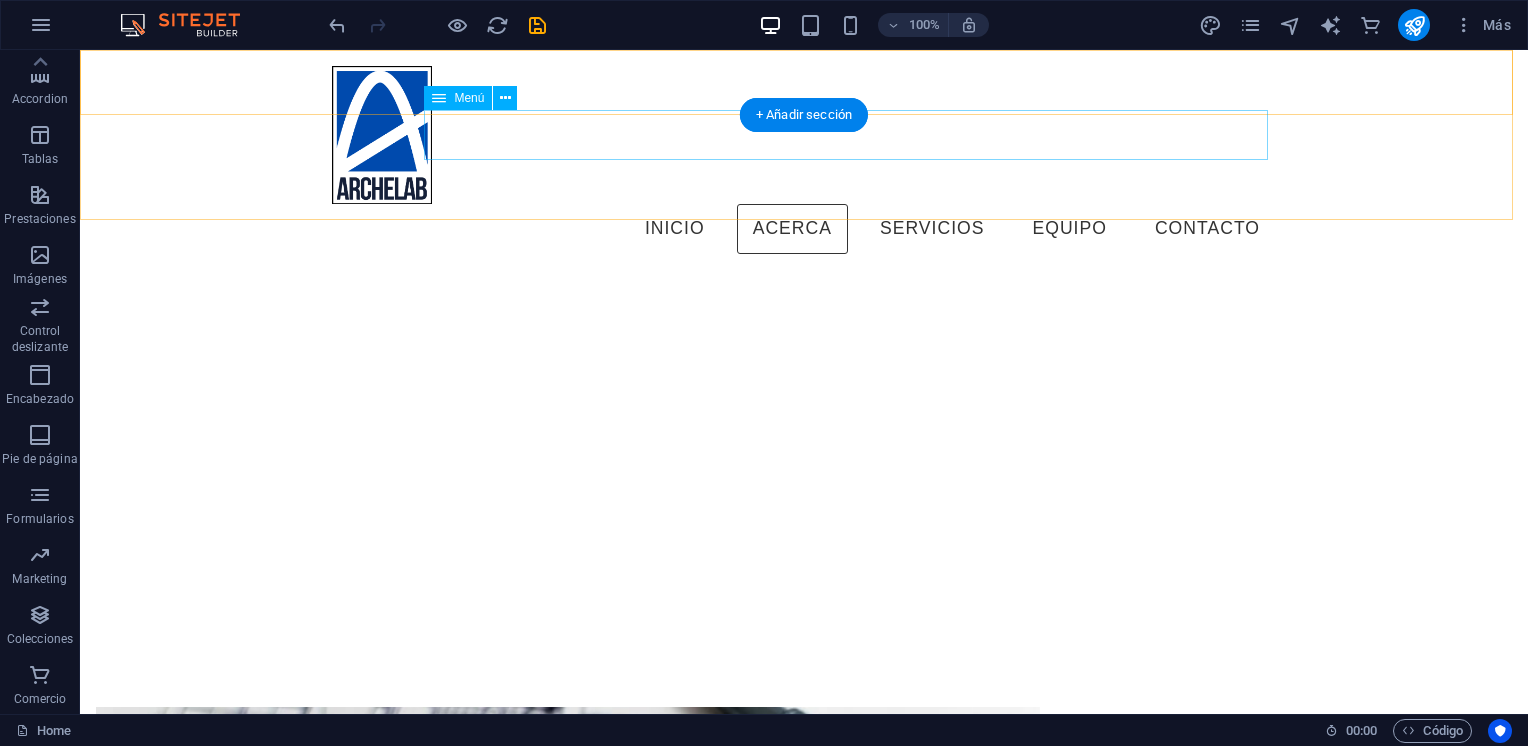 click on "Inicio Acerca Servicios Equipo Contacto" at bounding box center [804, 229] 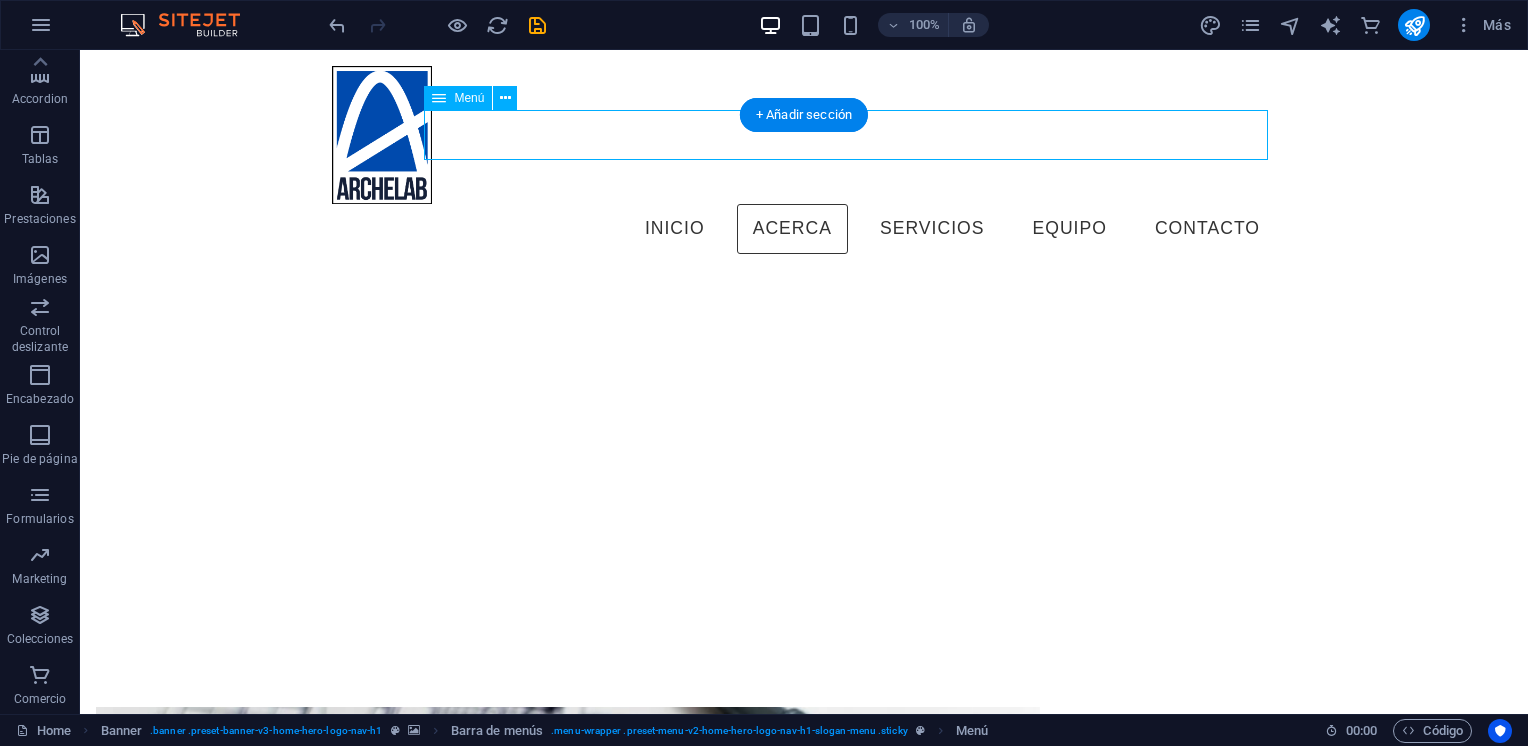 click on "Inicio Acerca Servicios Equipo Contacto" at bounding box center (804, 229) 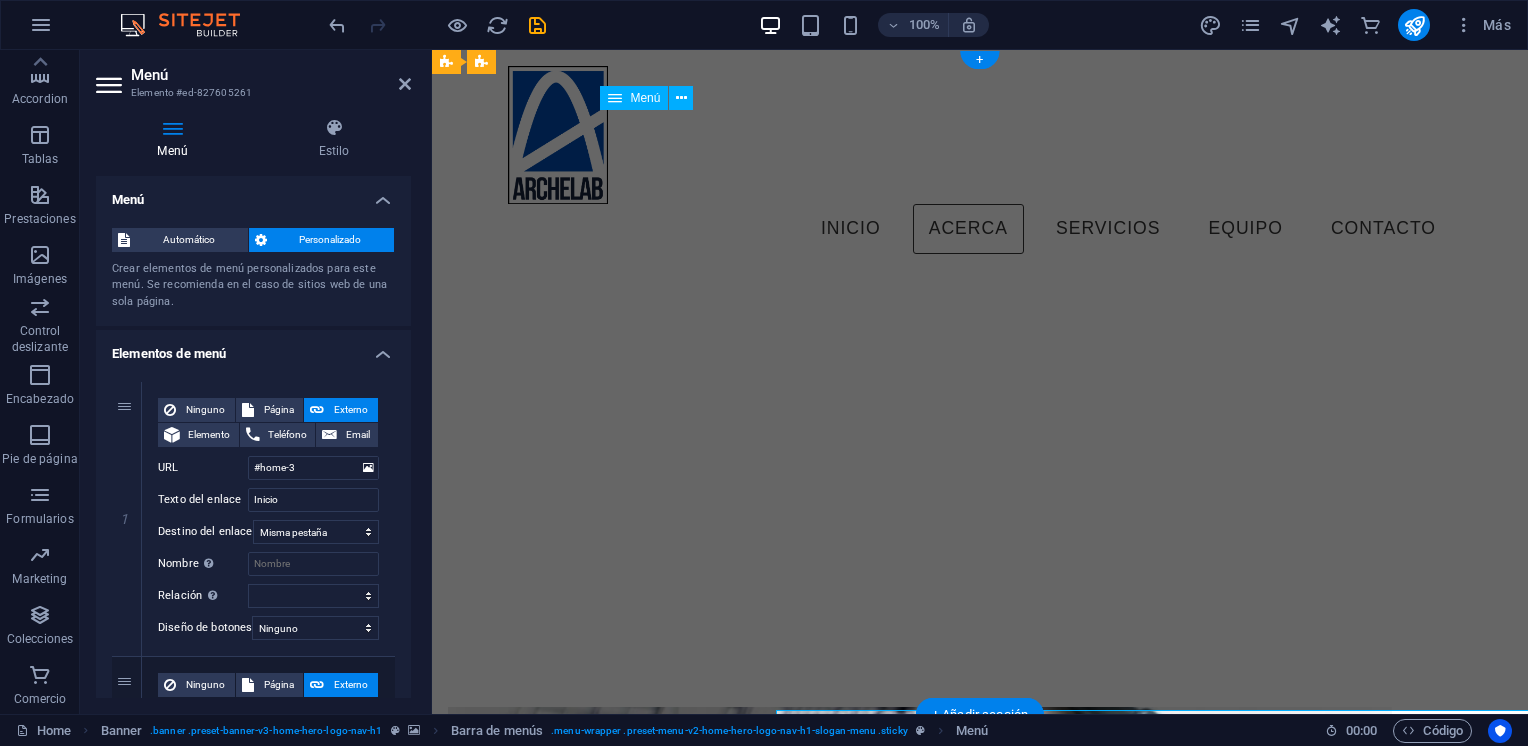 scroll, scrollTop: 0, scrollLeft: 0, axis: both 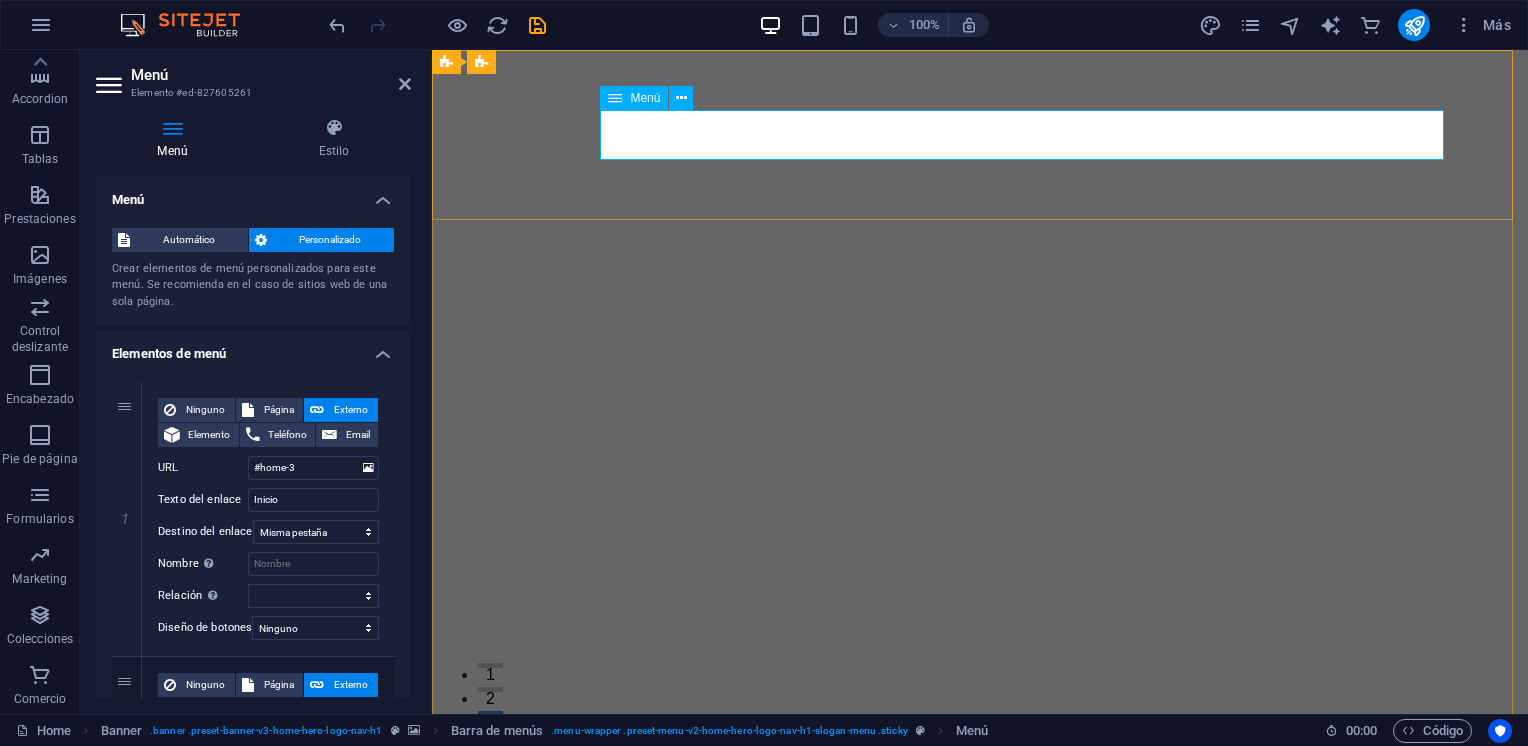 click on "Inicio Acerca Servicios Equipo Contacto" at bounding box center (980, 894) 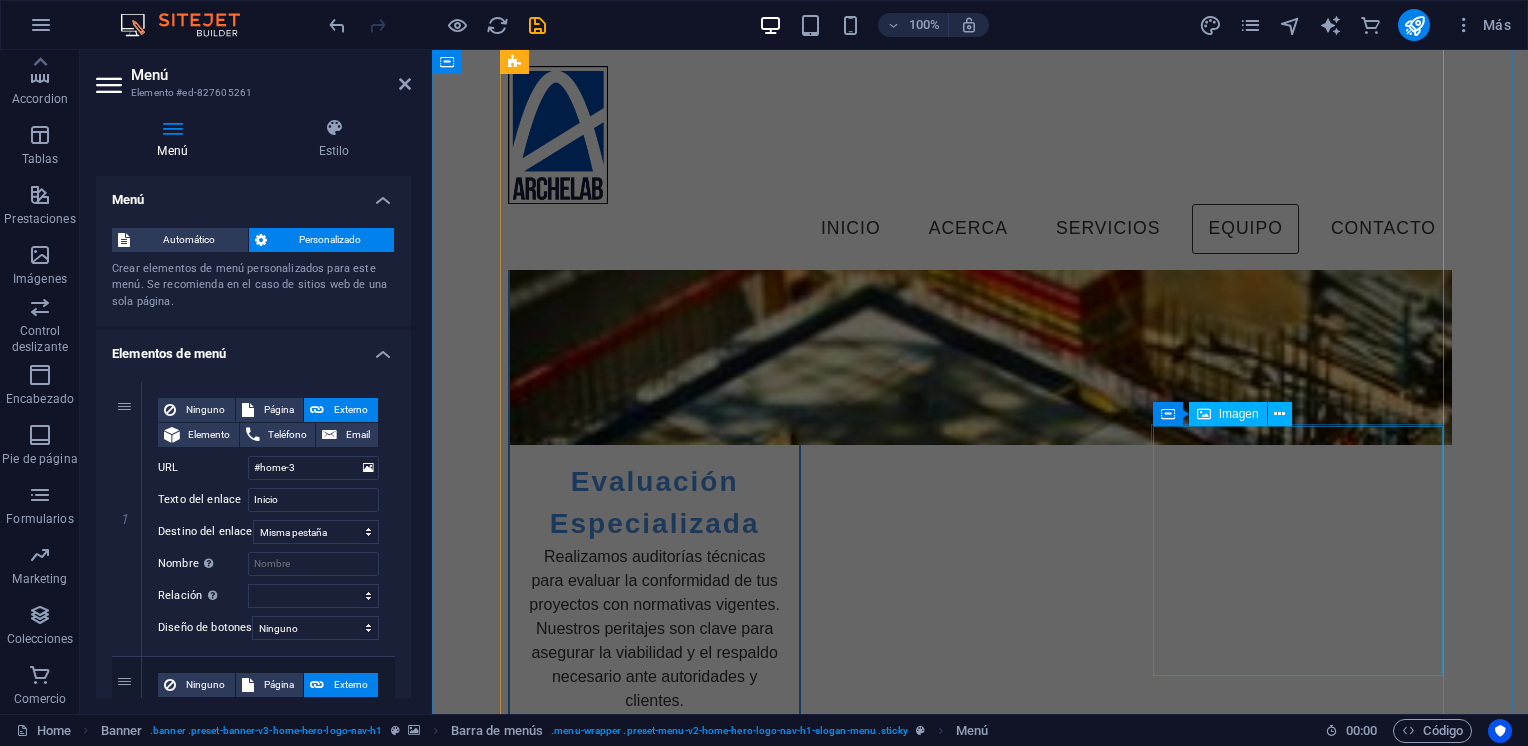 scroll, scrollTop: 2400, scrollLeft: 0, axis: vertical 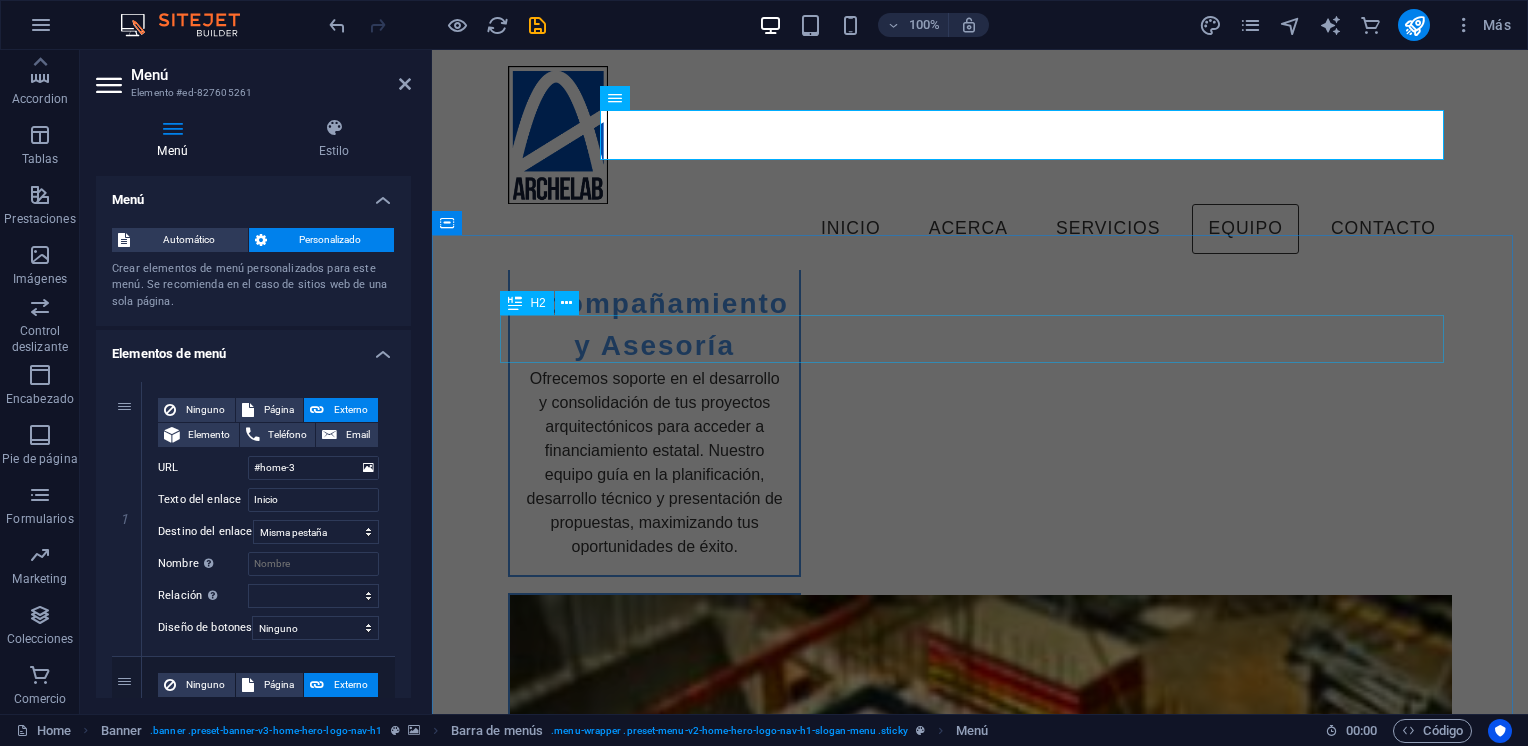 click on "Team" at bounding box center [980, 3369] 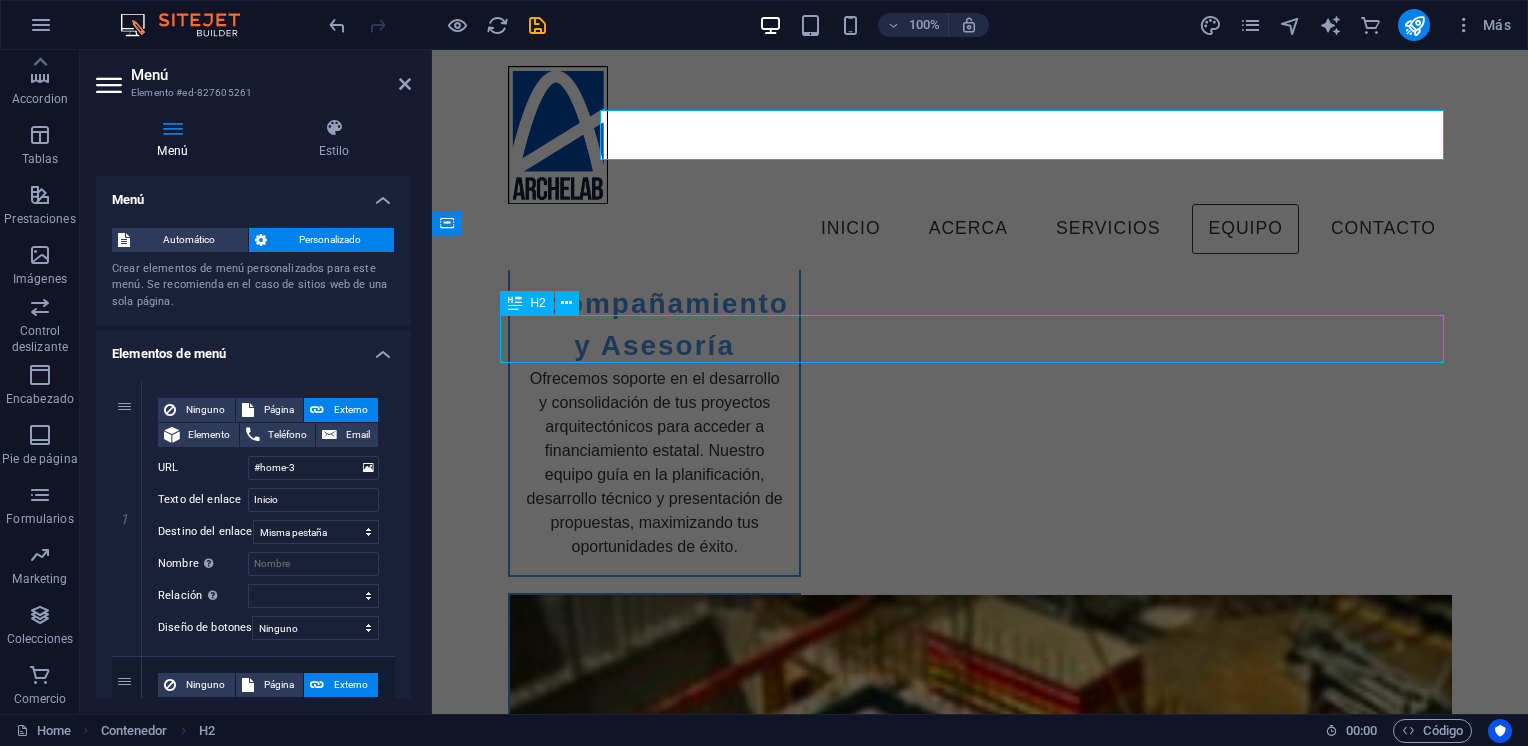 click on "Team" at bounding box center [980, 3369] 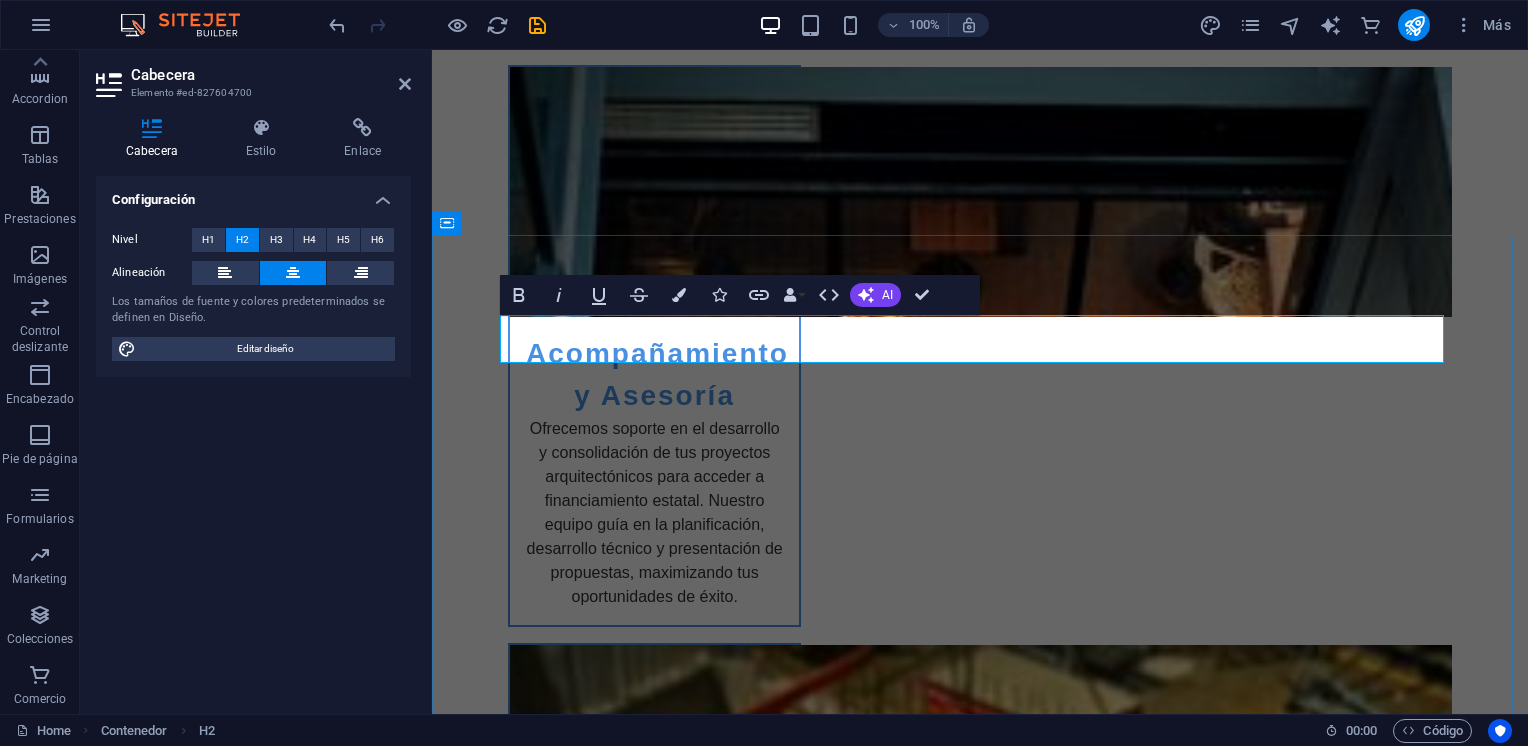 drag, startPoint x: 1013, startPoint y: 340, endPoint x: 886, endPoint y: 334, distance: 127.141655 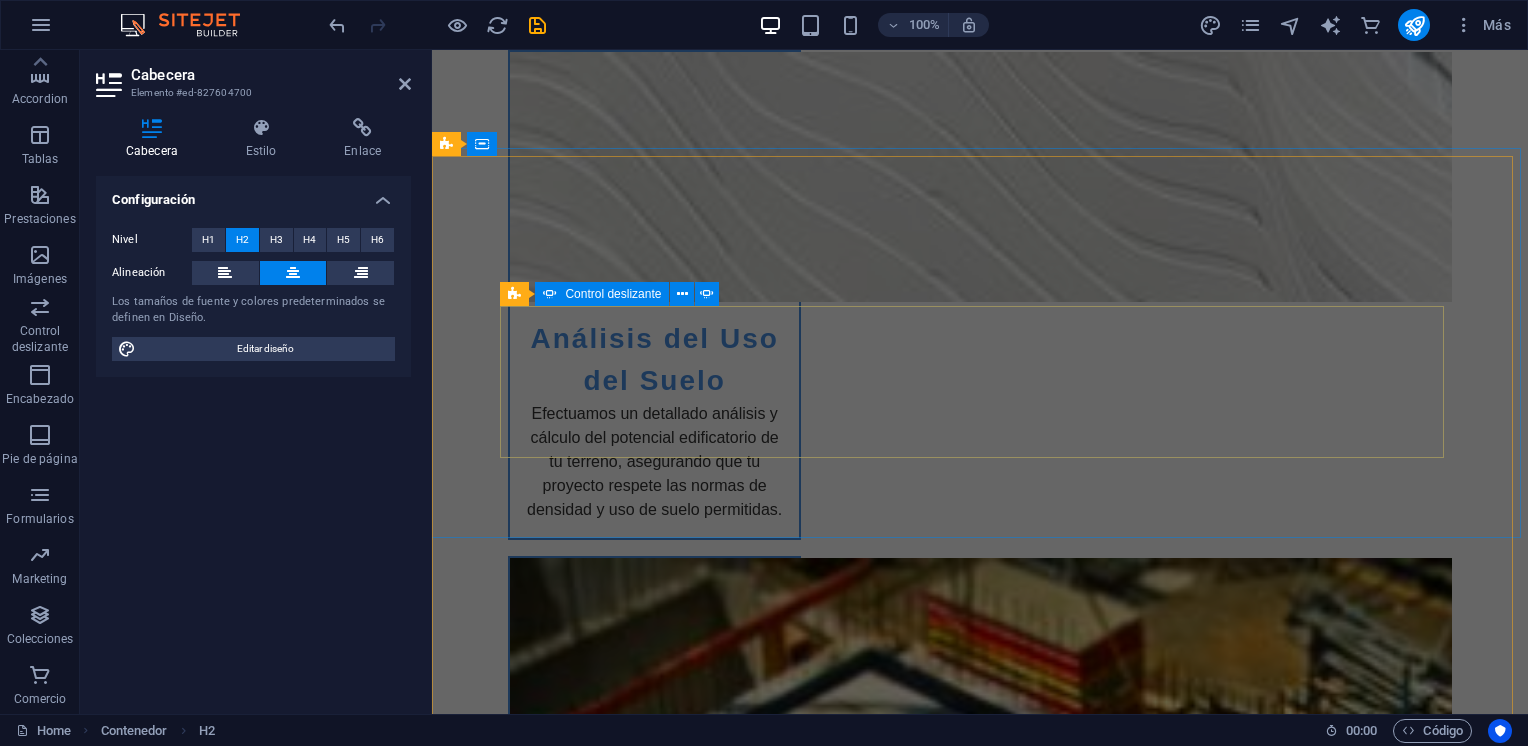 type 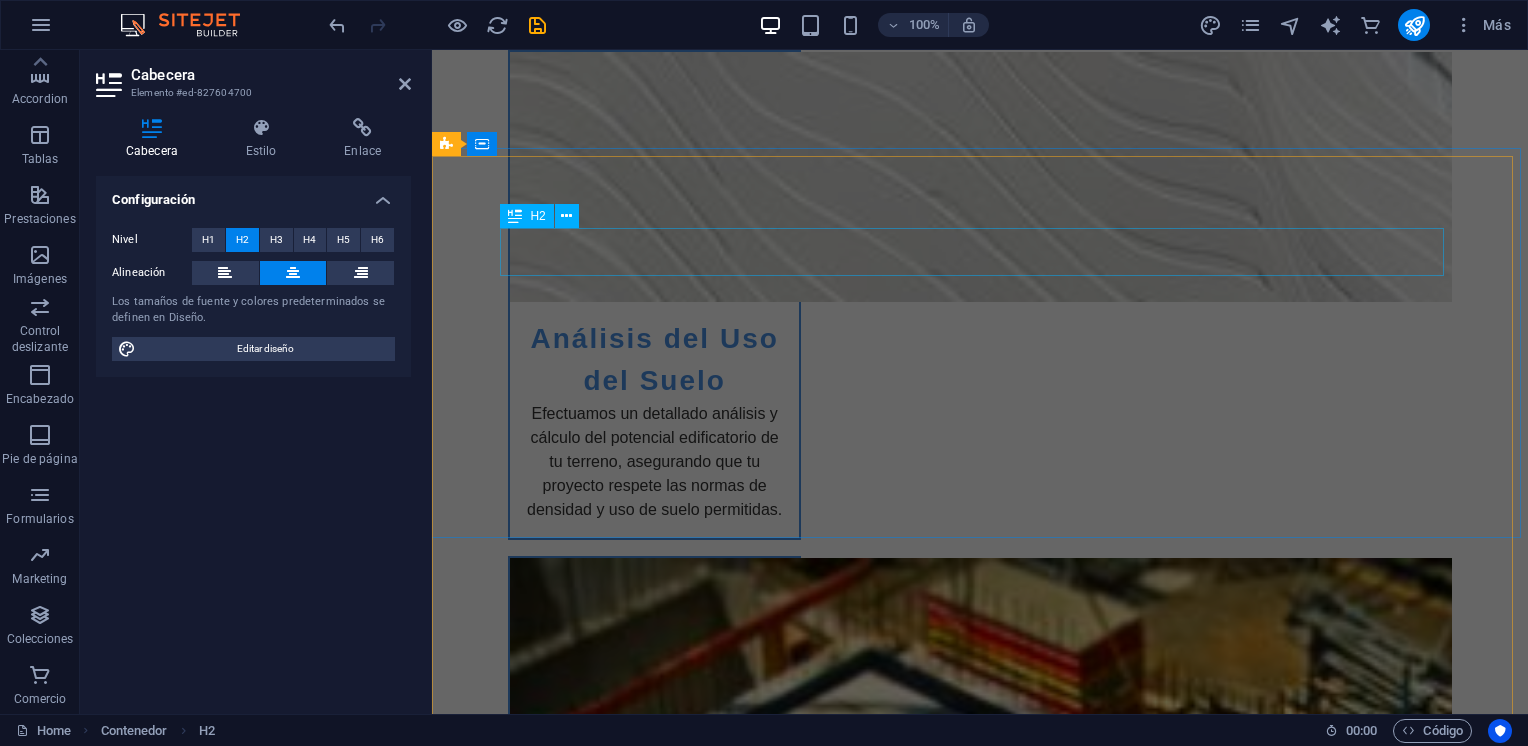 click on "Testimonios" at bounding box center [980, 4982] 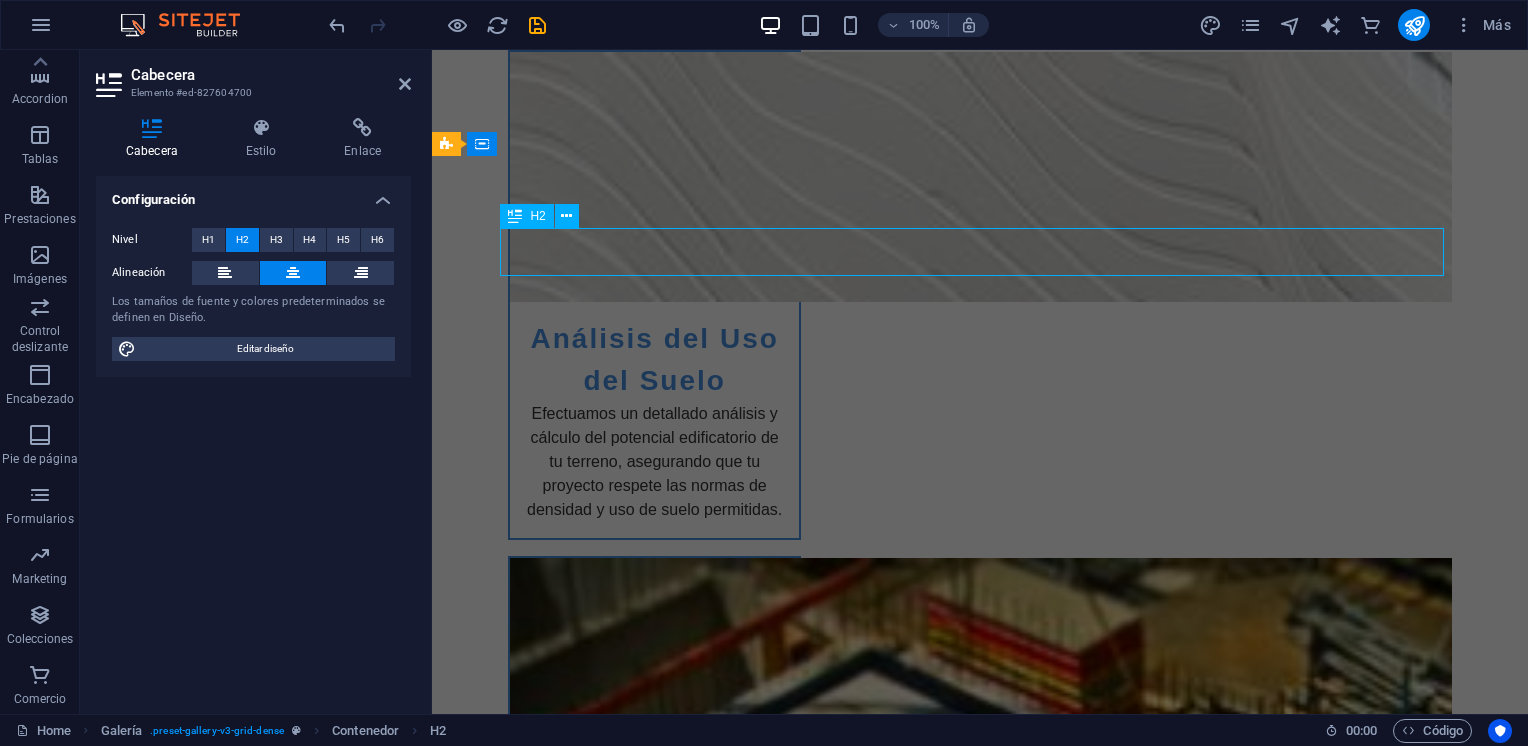 click on "Testimonios Gracias a archelab, entendí mejor las normativas y pude avanzar con confianza. Lo que dicen nuestros clientes el equipo de archelab fue fundamental para acceder a financiamiento para mi proyecto. Su asesoramiento técnico hizo la diferencia en la viabilidad de mis ideas. Gracias a archelab, entendí mejor las normativas y pude avanzar con confianza. Lo que dicen nuestros clientes el equipo de archelab fue fundamental para acceder a financiamiento para mi proyecto. 1 2 3" at bounding box center [980, 5113] 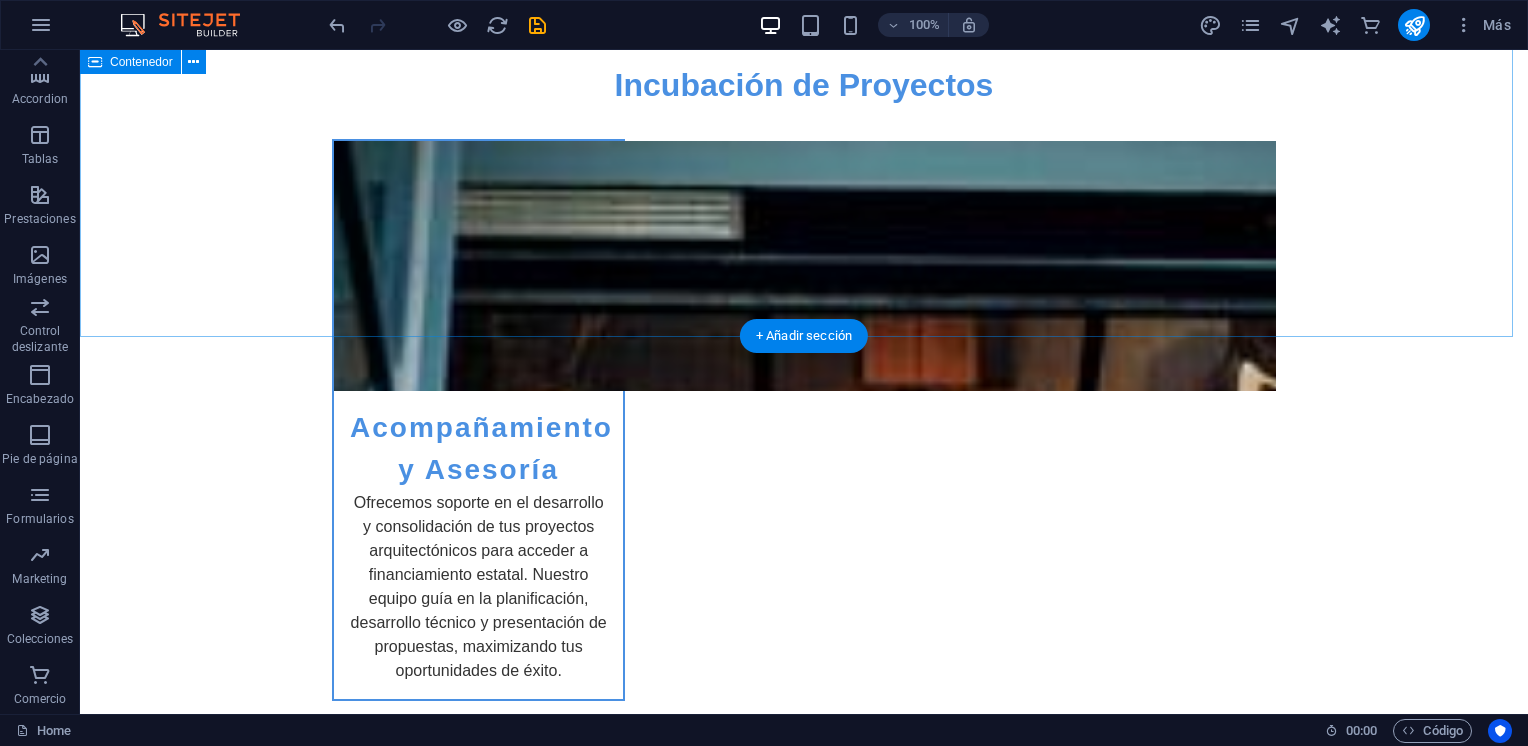 scroll, scrollTop: 2443, scrollLeft: 0, axis: vertical 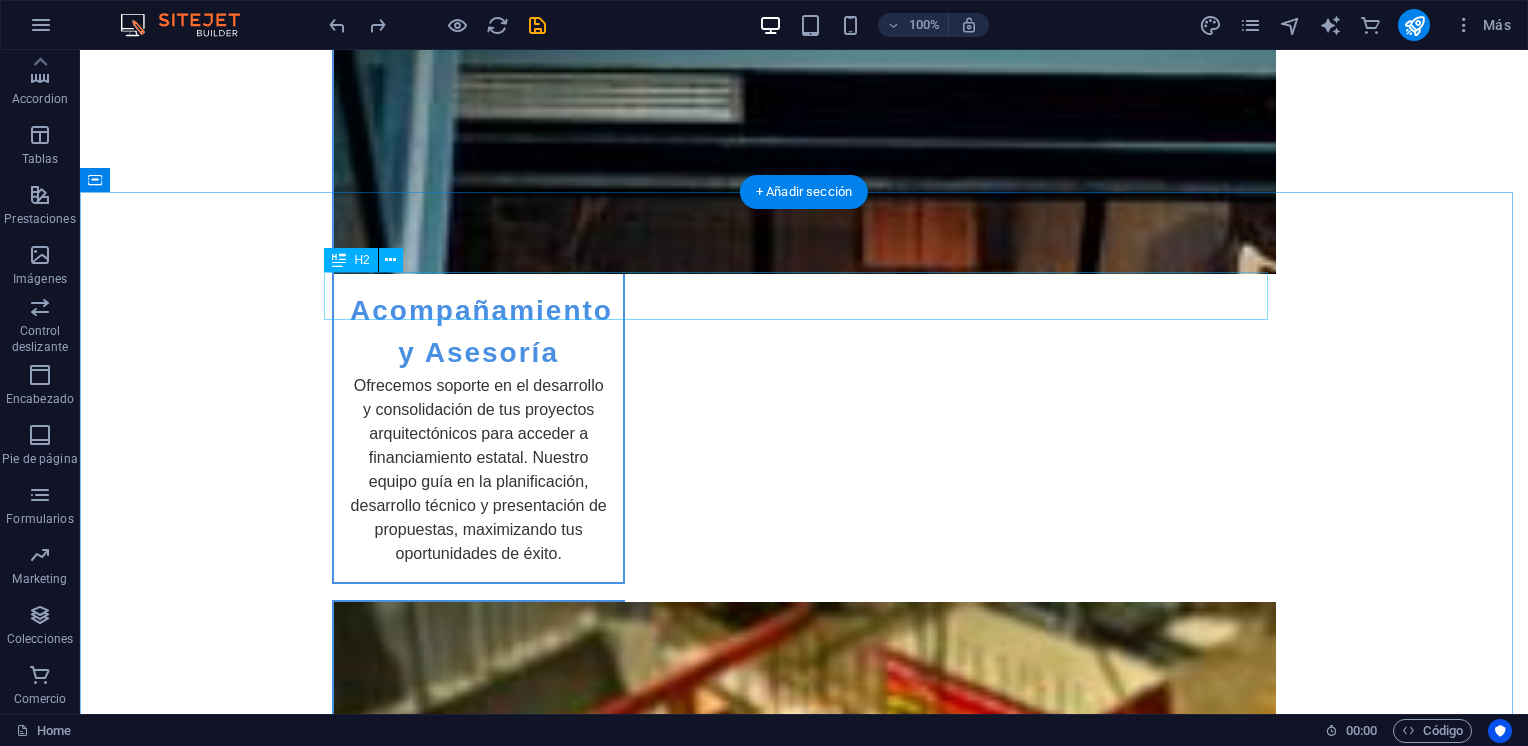 click on "Team" at bounding box center (804, 3376) 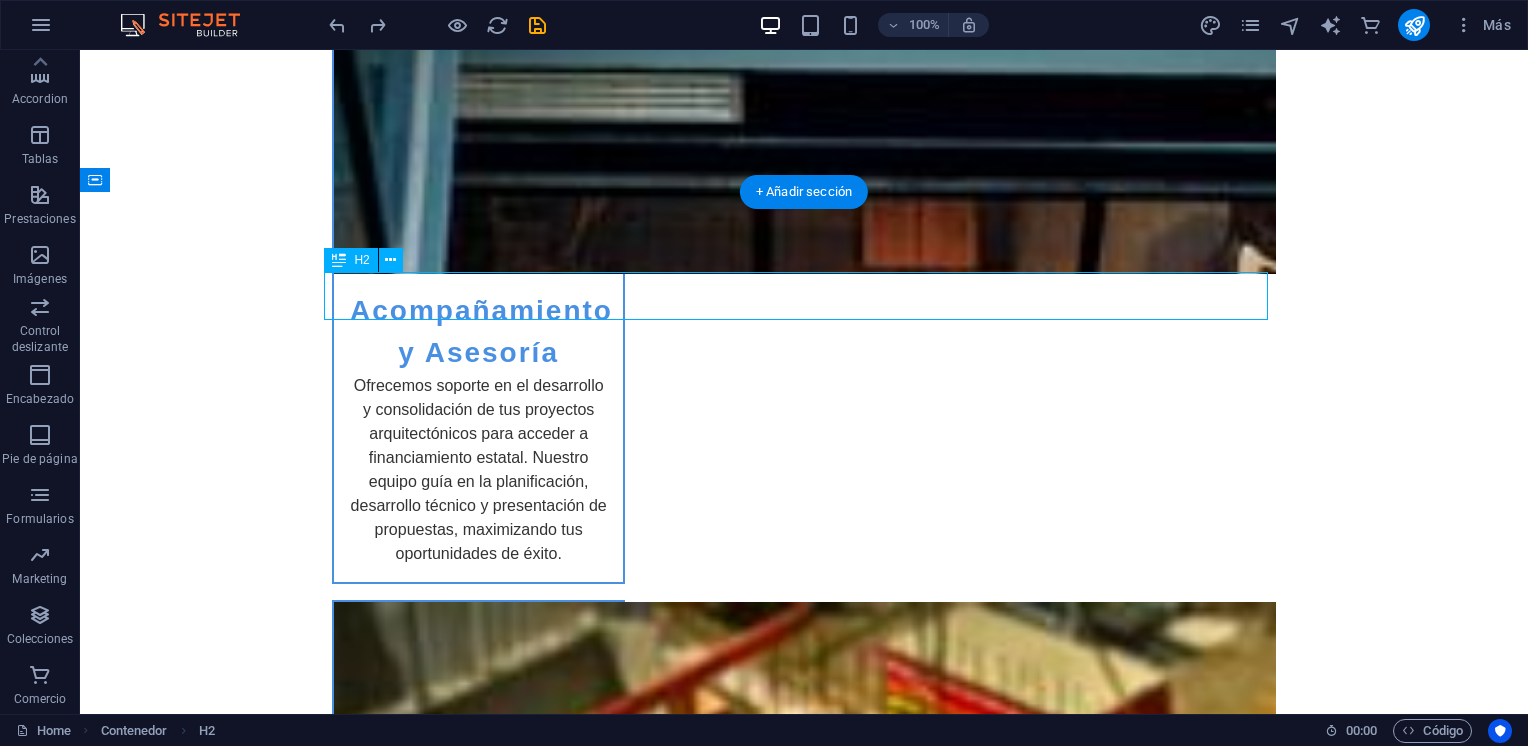 click on "Team" at bounding box center [804, 3376] 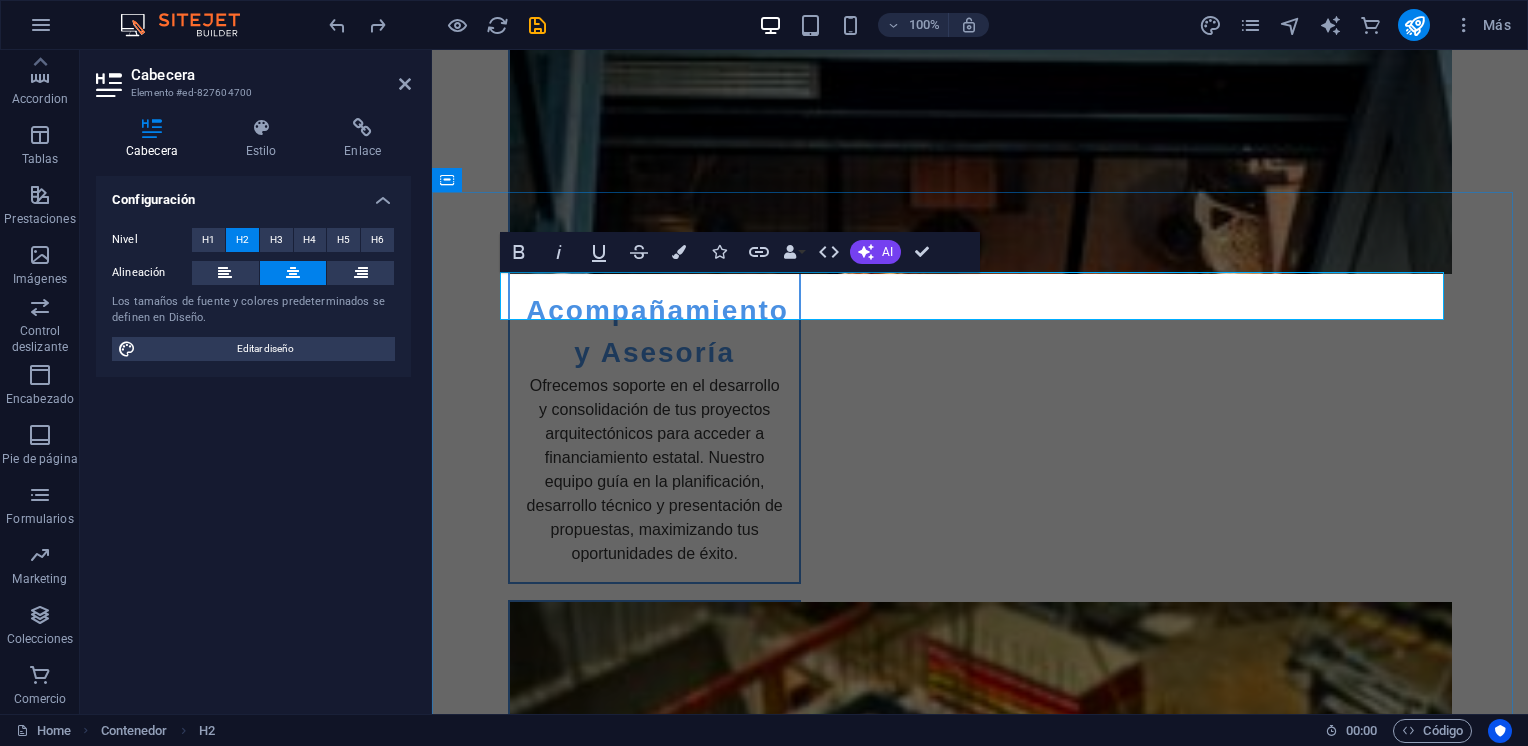 type 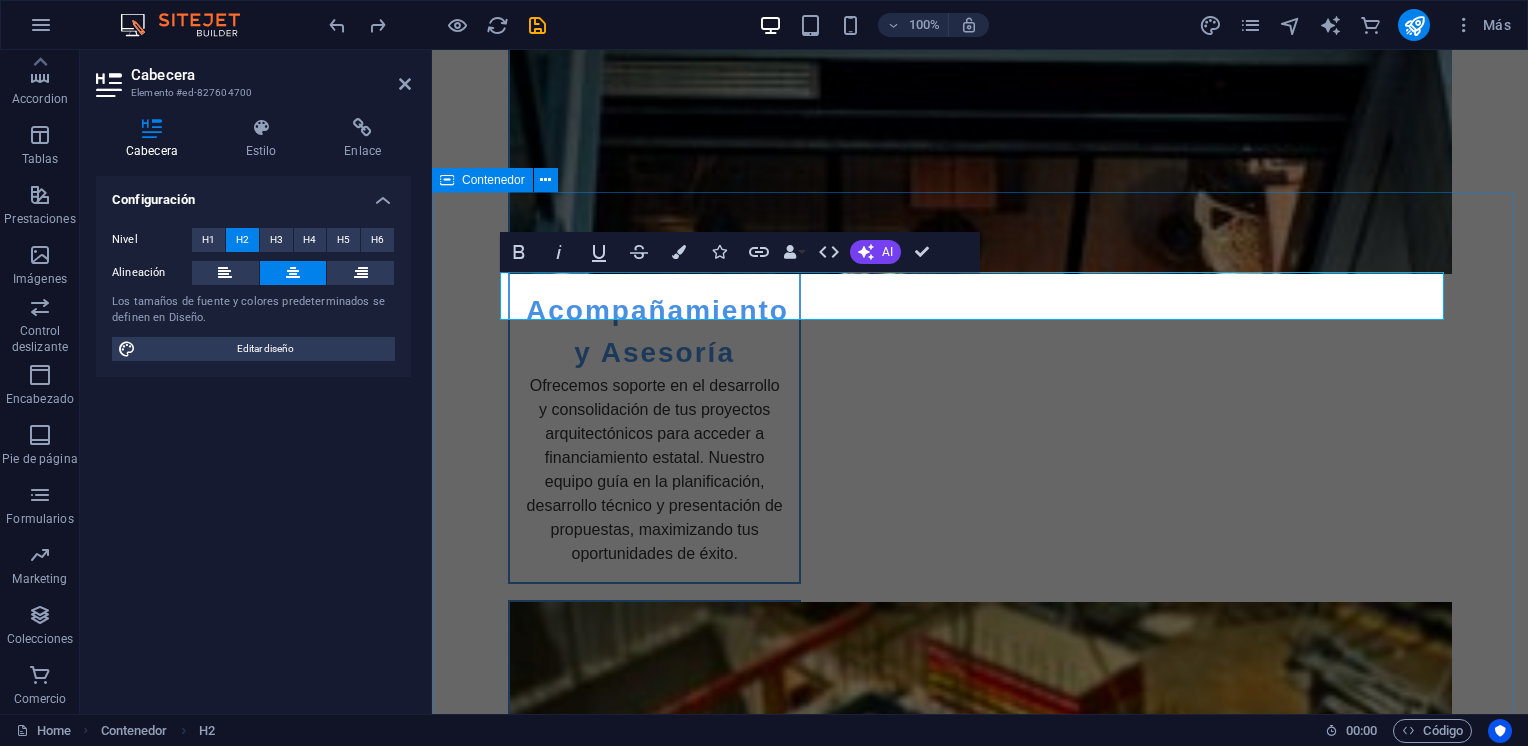 click on "Equipo [FIRST] [LAST] Arquitecto principal con más de 15 años de experiencia en proyectos urbanos y arquitectónicos. [FIRST] [LAST] Experta en peritajes urbanos, especializada en normativas y análisis de impacto. [FIRST] [LAST] Consultor en financiamiento de proyectos, especializado en acceso a fondos públicos. [FIRST] [LAST] Arquitecta técnica, con amplia experiencia en estudios de cabida y normativas de construcción. [FIRST] [LAST] Gerente de proyectos, con enfoque en la gestión y coordinación eficiente de recursos. [FIRST] [LAST] Asesora estratégica en innovación arquitectónica y desarrollo sustentable." at bounding box center [980, 4631] 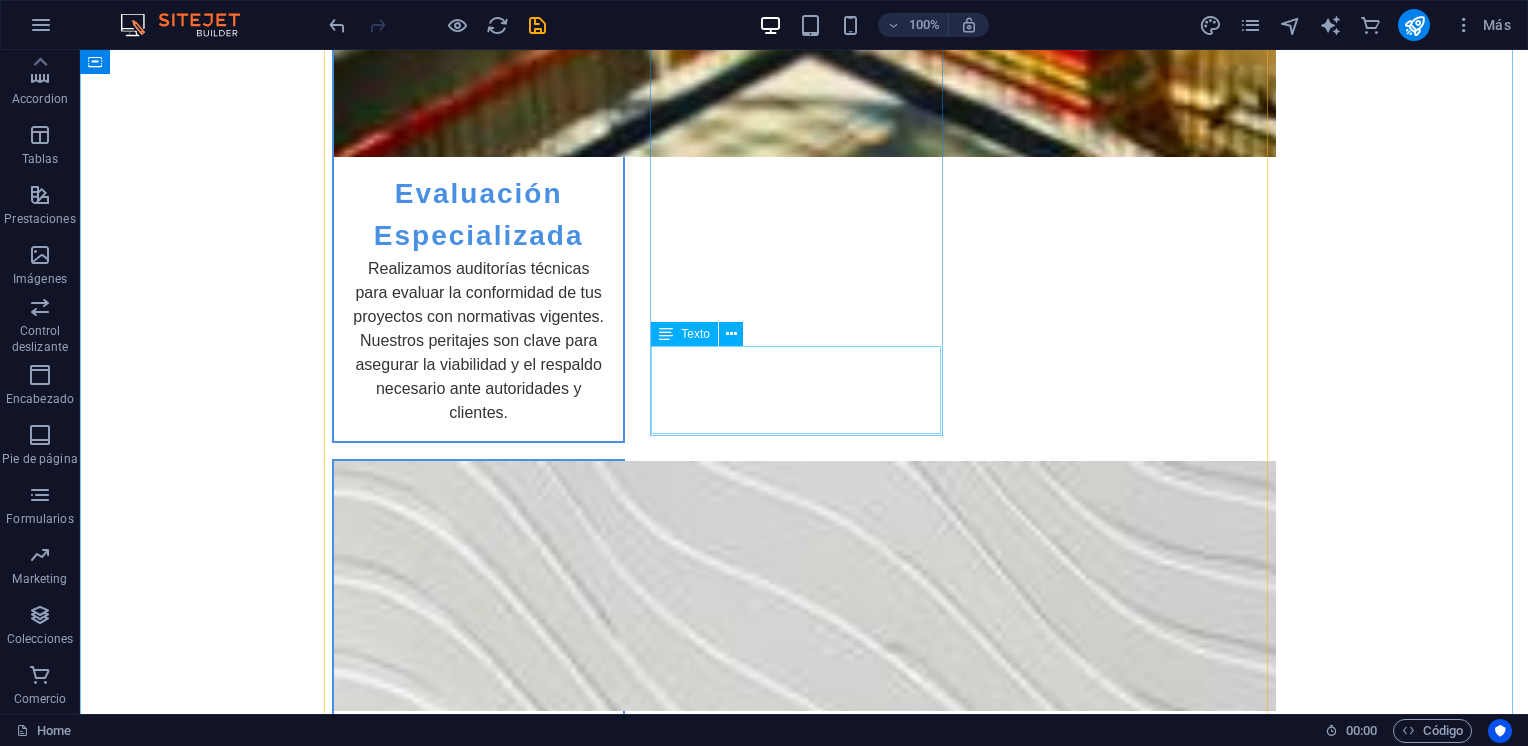 scroll, scrollTop: 3343, scrollLeft: 0, axis: vertical 